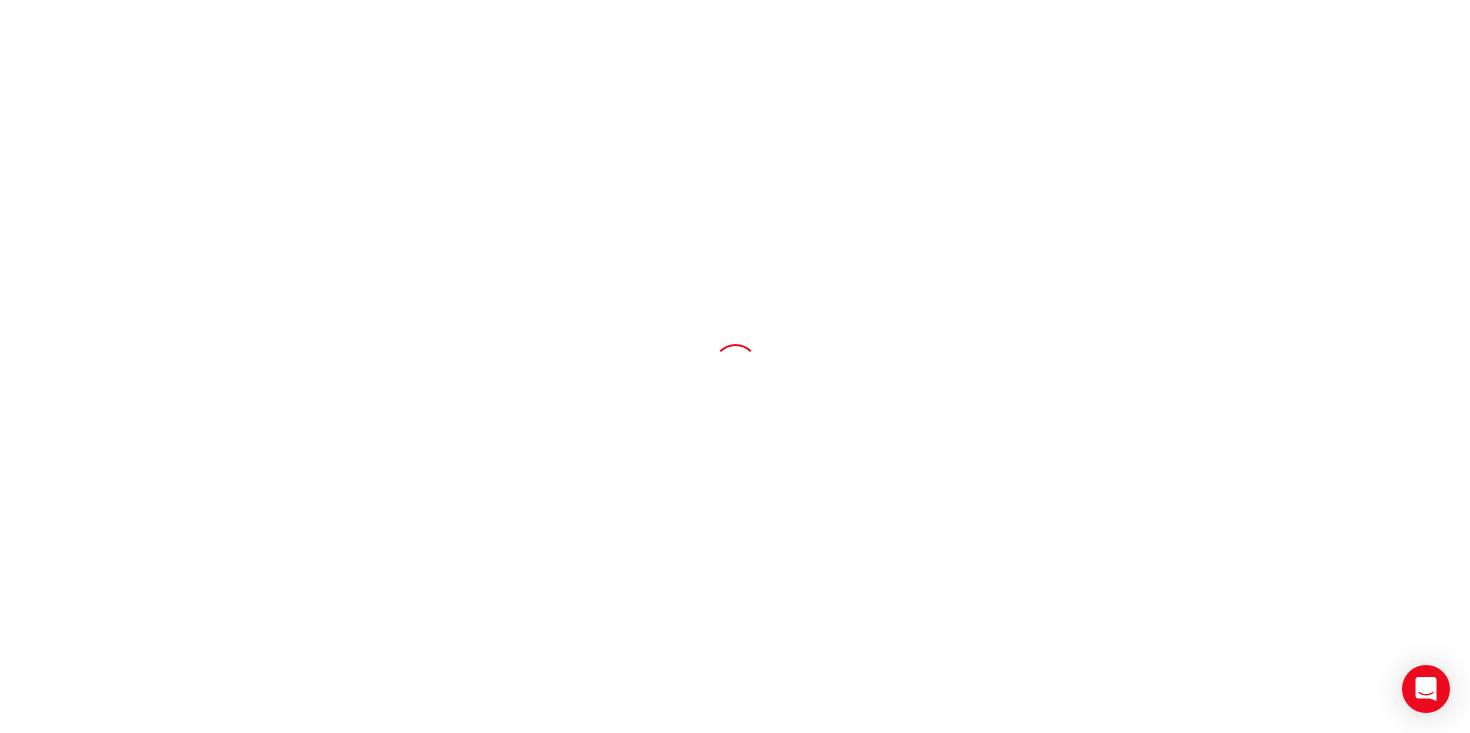scroll, scrollTop: 0, scrollLeft: 0, axis: both 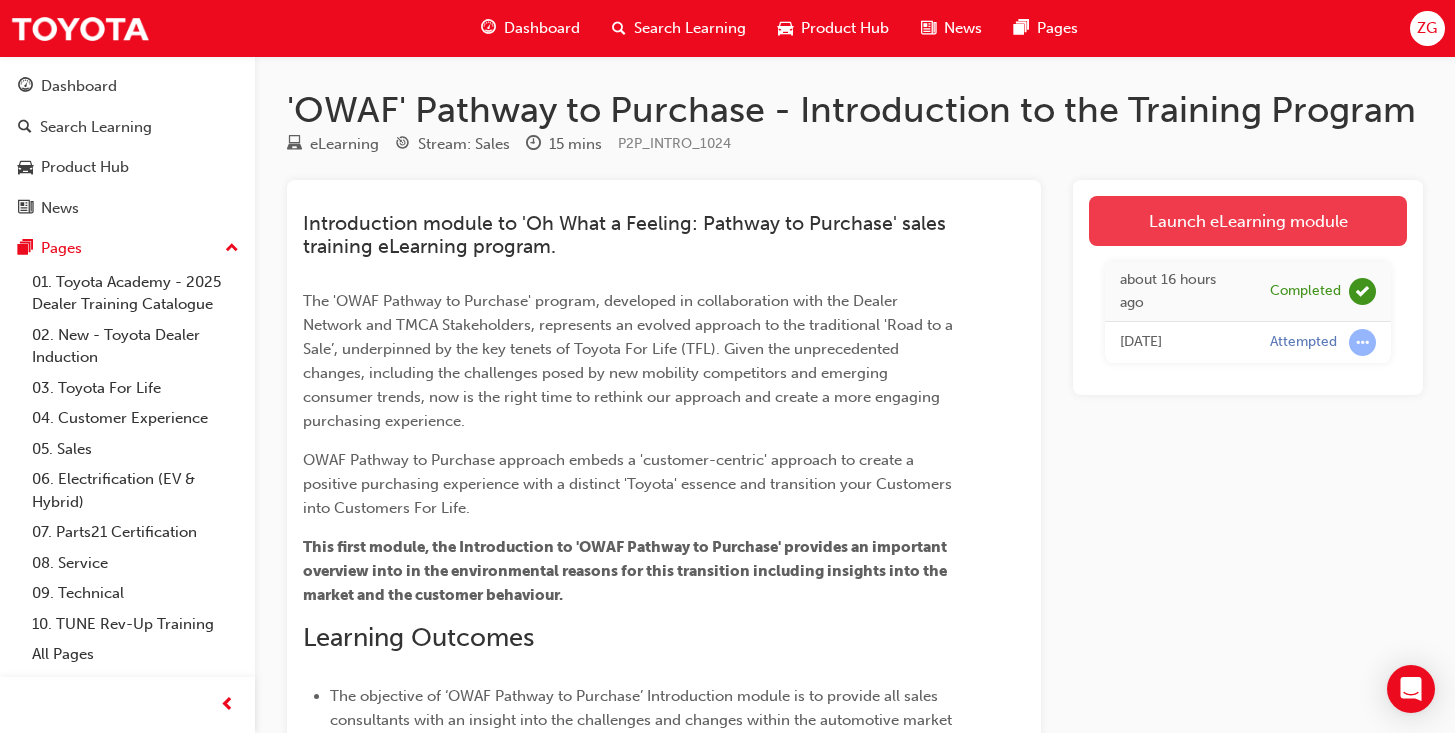 click on "Launch eLearning module" at bounding box center [1248, 221] 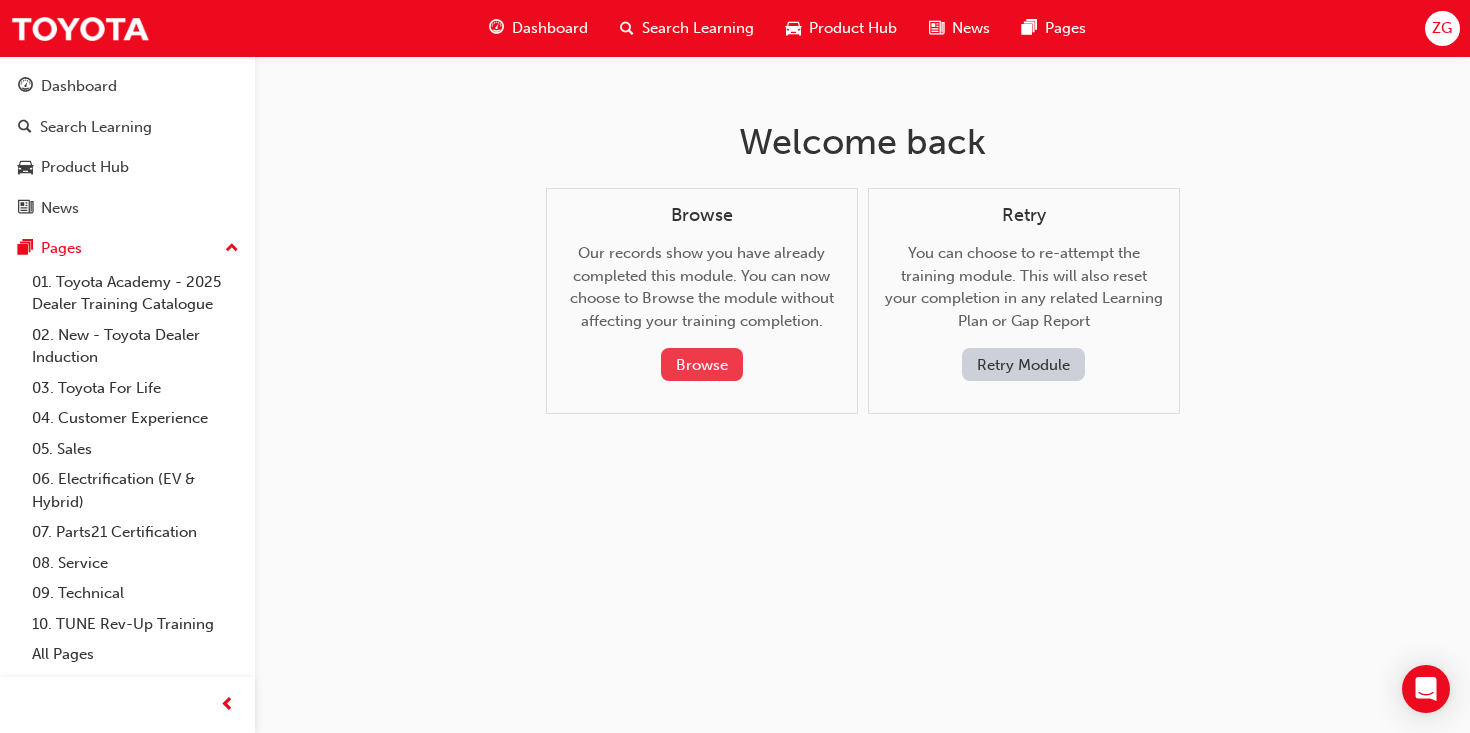 click on "Browse" at bounding box center (702, 364) 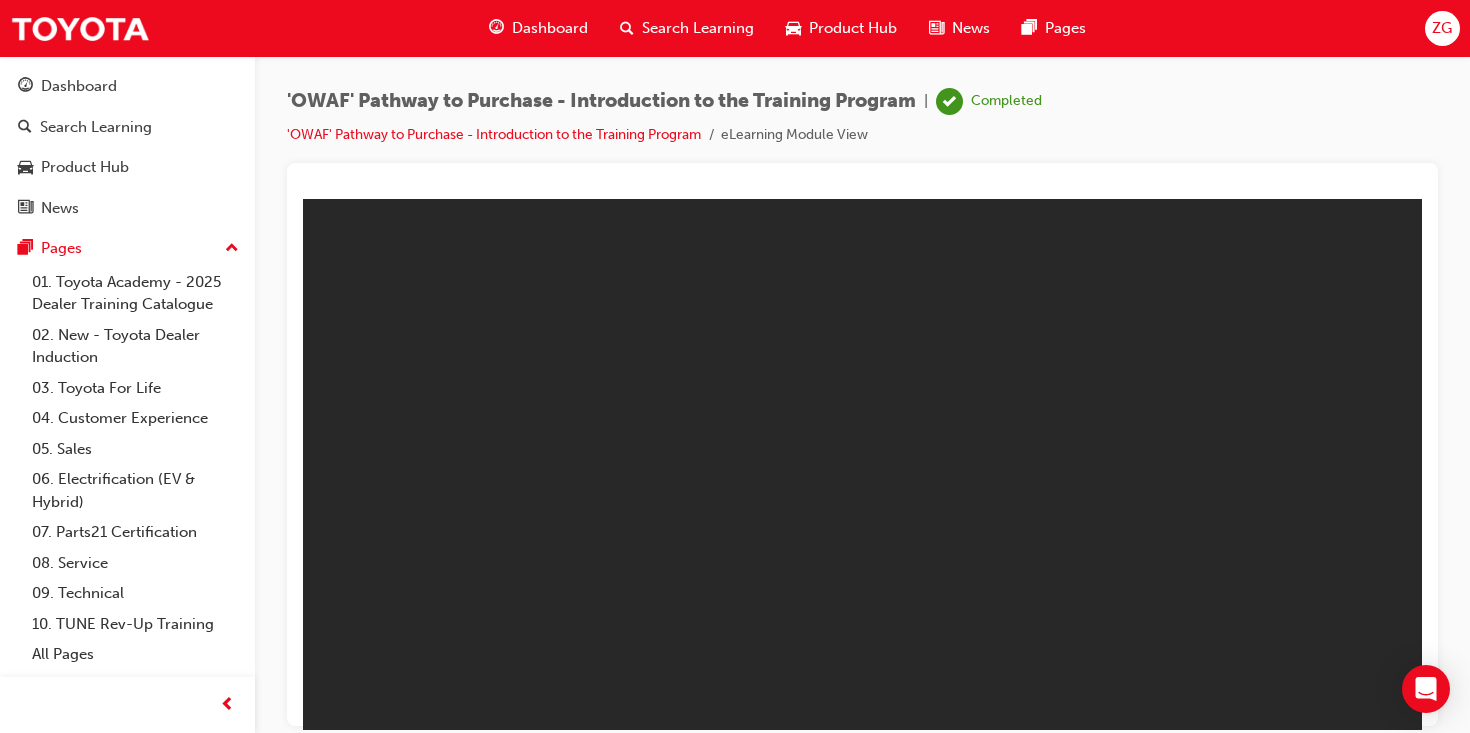 scroll, scrollTop: 0, scrollLeft: 0, axis: both 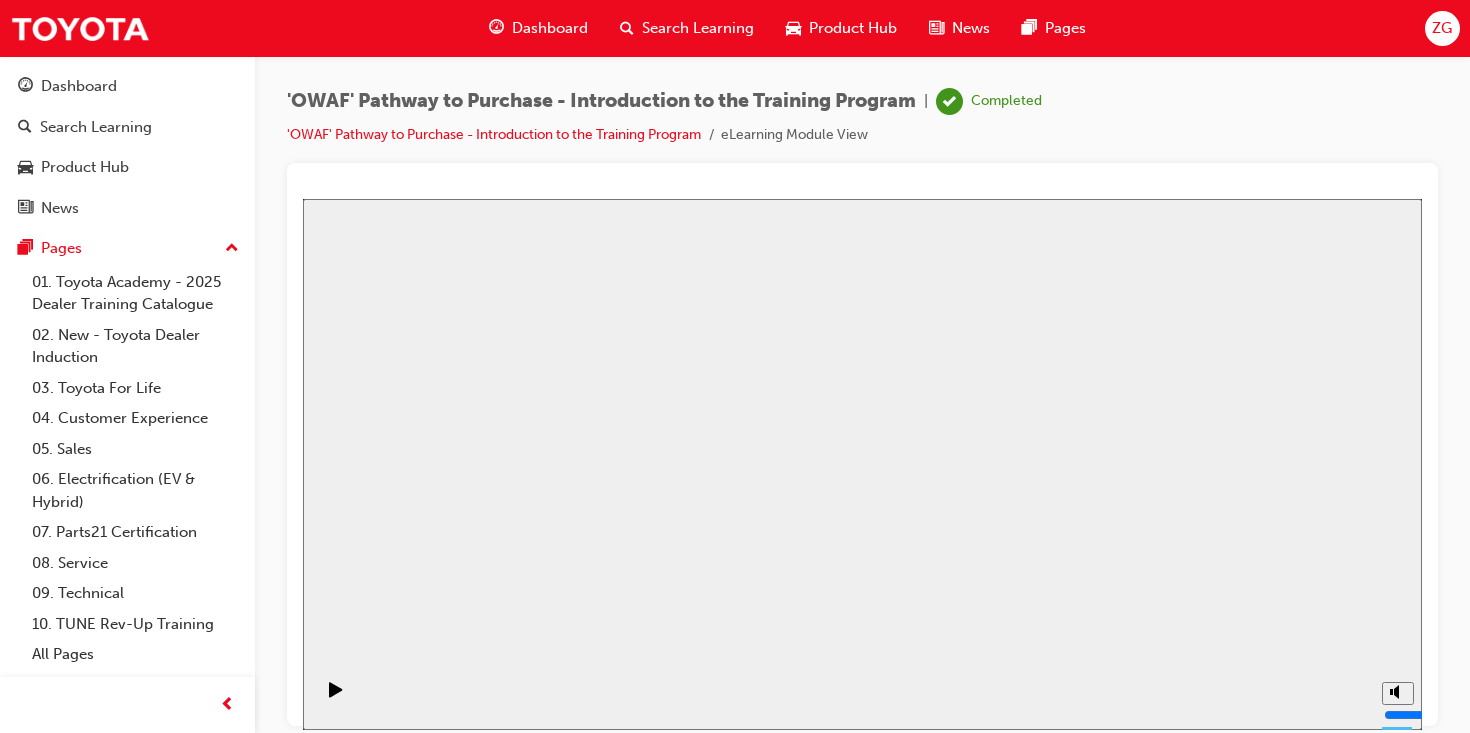 click on "Toyota Pathway to Purchase Introduction" at bounding box center [862, 1727] 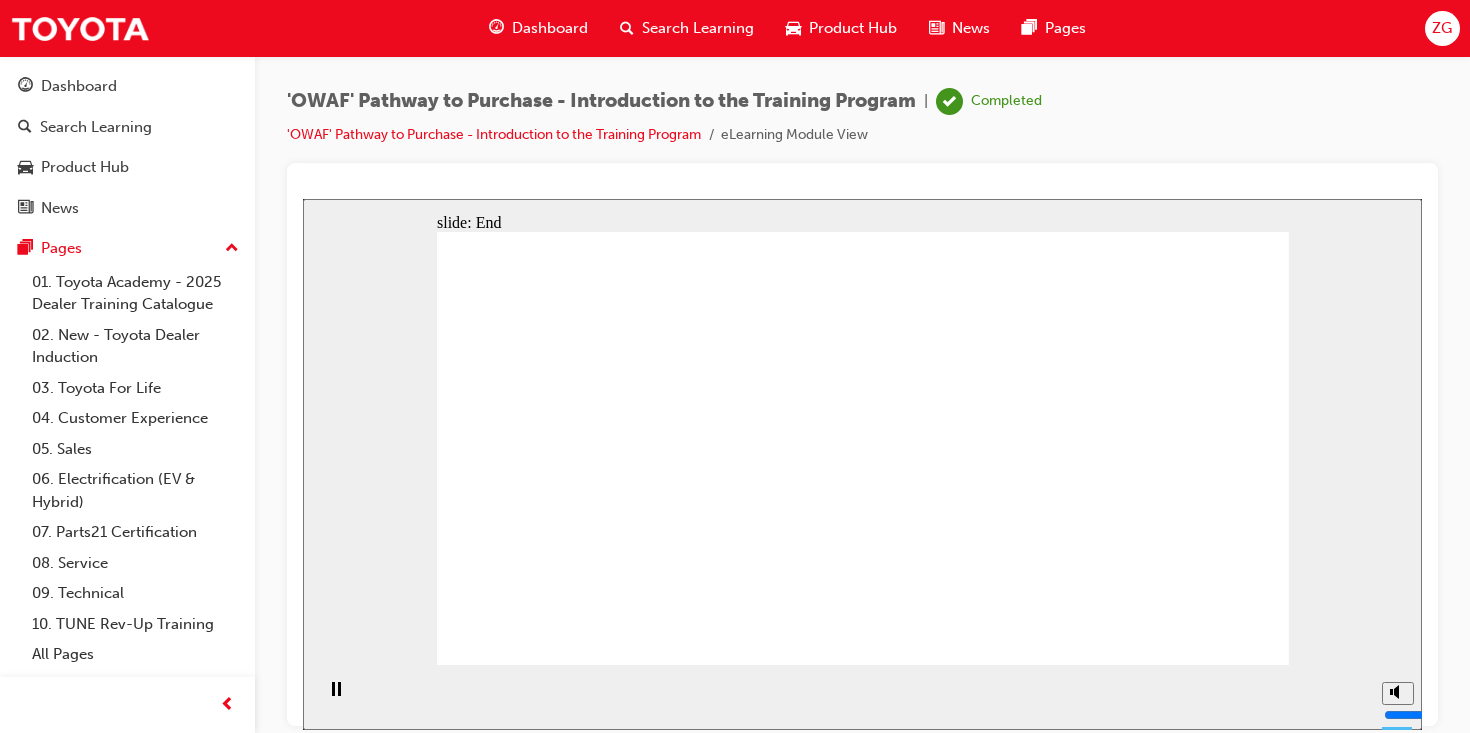 click 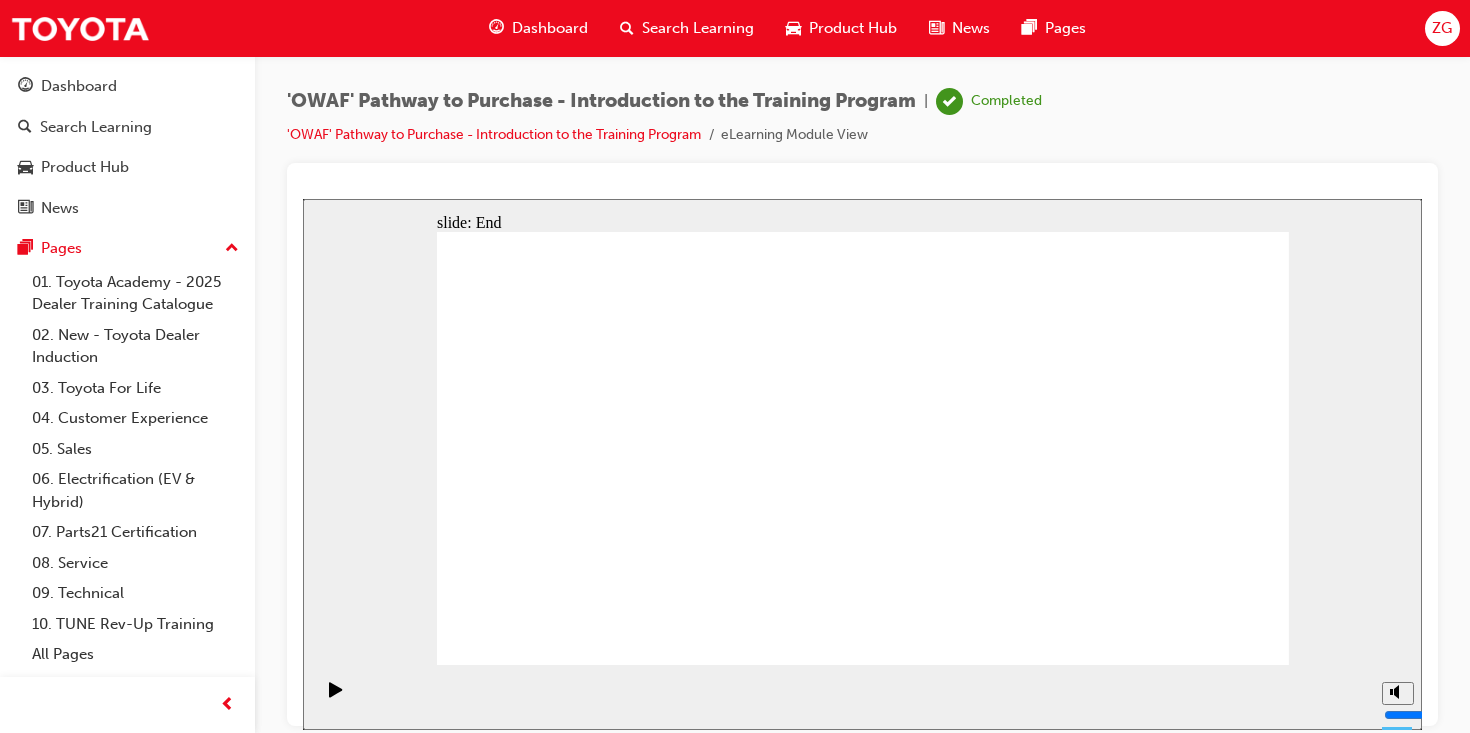 click 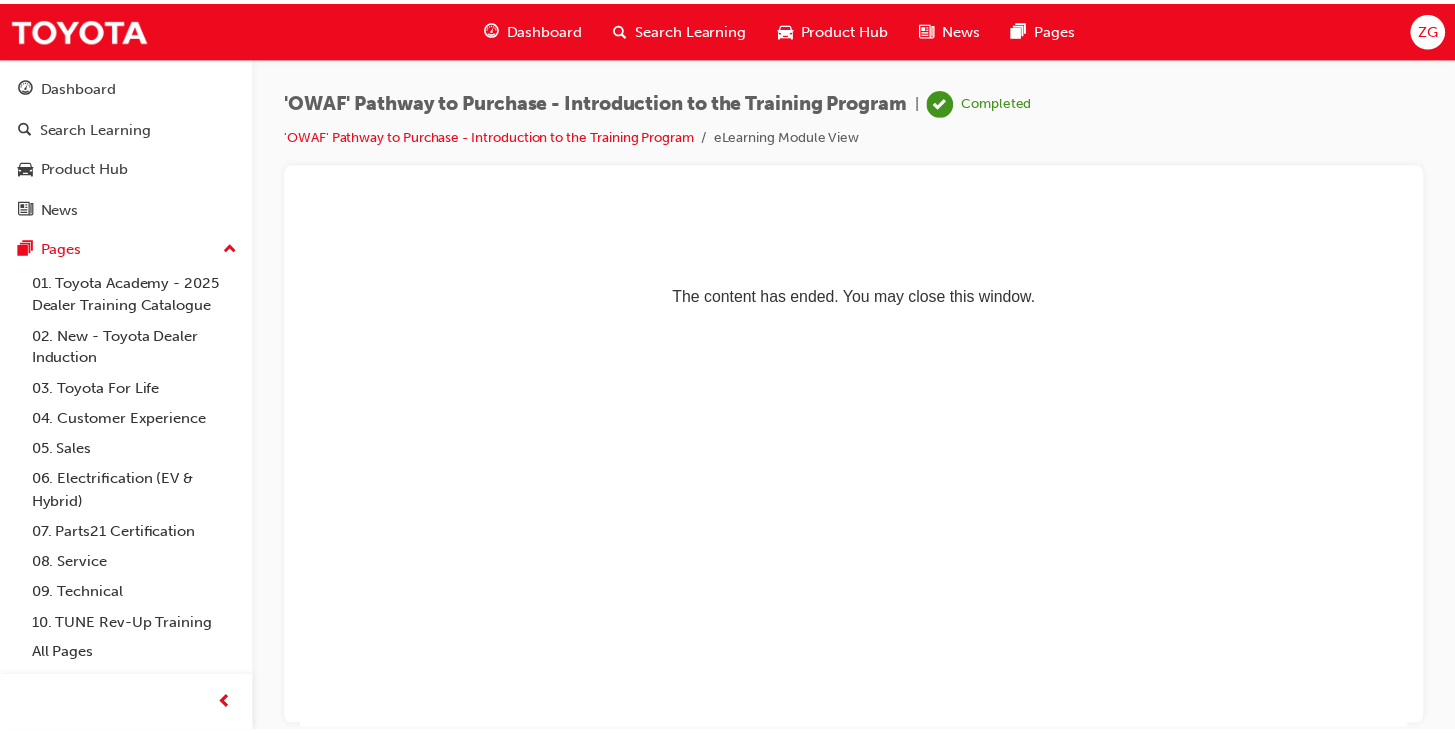 scroll, scrollTop: 0, scrollLeft: 0, axis: both 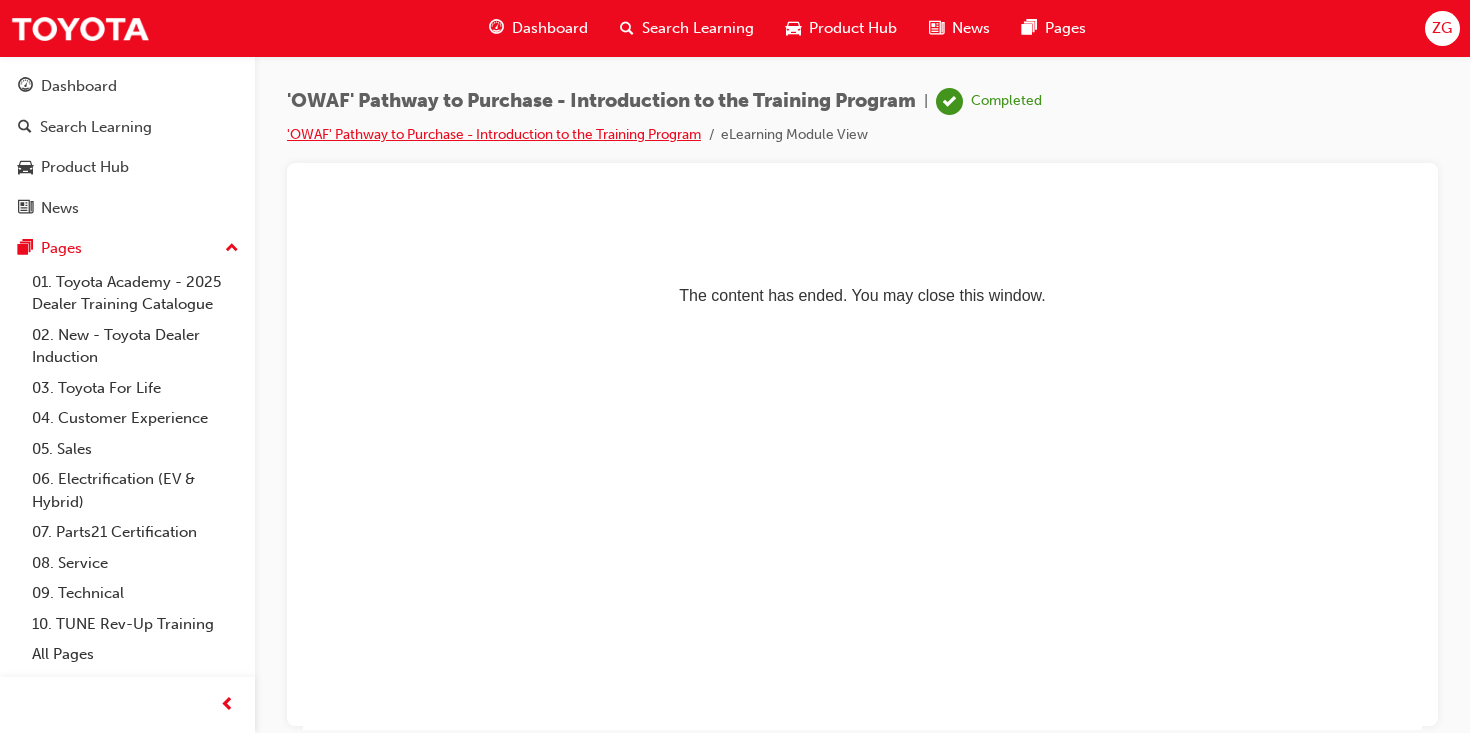 click on "'OWAF' Pathway to Purchase - Introduction to the Training Program" at bounding box center (494, 134) 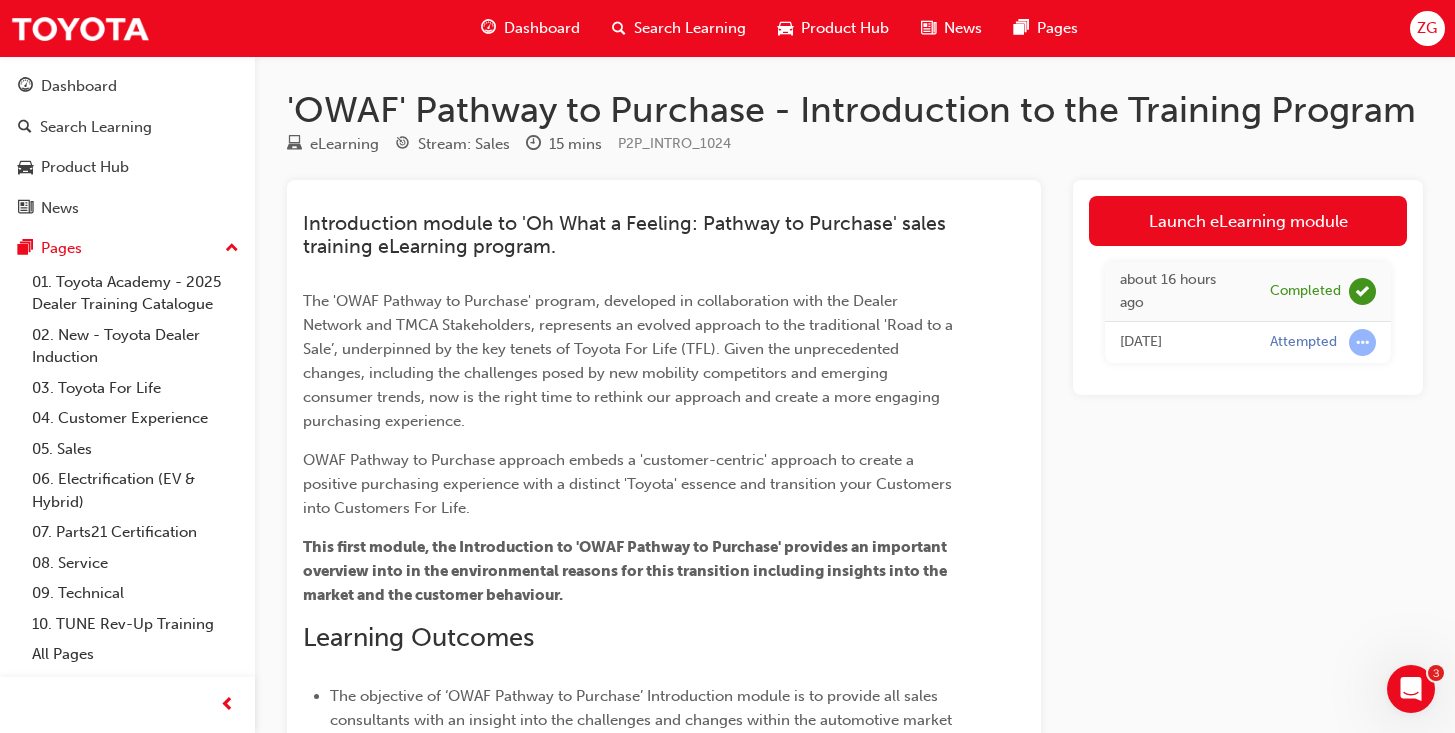 click on "'OWAF' Pathway to Purchase - Introduction to the Training Program eLearning Stream:   Sales 15 mins P2P_INTRO_1024 Introduction module to 'Oh What a Feeling: Pathway to Purchase' sales training eLearning program. The 'OWAF Pathway to Purchase' program, developed in collaboration with the Dealer Network and TMCA Stakeholders, represents an evolved approach to the traditional 'Road to a Sale’, underpinned by the key tenets of Toyota For Life (TFL). Given the unprecedented changes, including the challenges posed by new mobility competitors and emerging consumer trends, now is the right time to rethink our approach and create a more engaging purchasing experience. OWAF Pathway to Purchase approach embeds a 'customer-centric' approach to create a positive purchasing experience with a distinct 'Toyota' essence and transition your Customers into Customers For Life. Learning Outcomes Author Blue Flag Training Launch eLearning module   about 16 hours ago Completed   2 days ago Attempted" at bounding box center (855, 576) 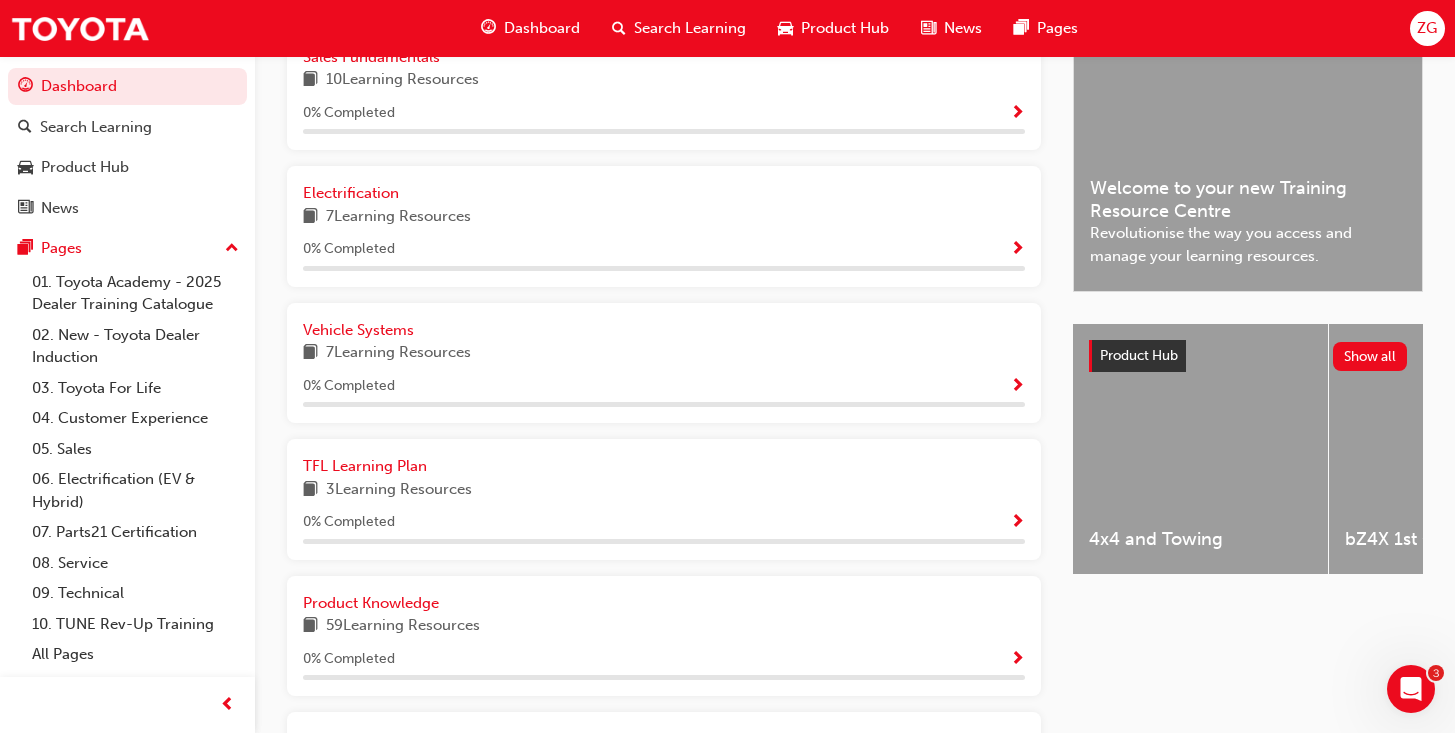 scroll, scrollTop: 1005, scrollLeft: 0, axis: vertical 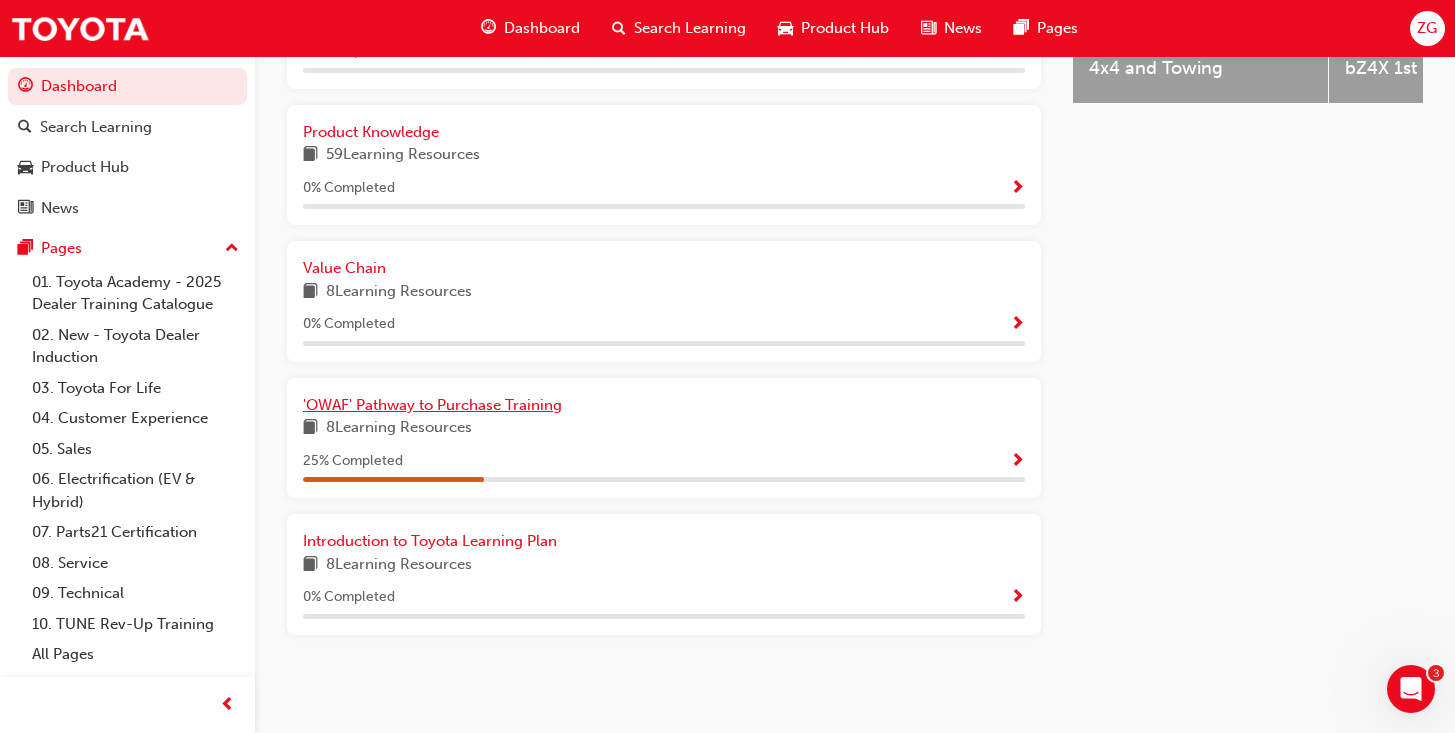 click on "'OWAF' Pathway to Purchase Training" at bounding box center (432, 405) 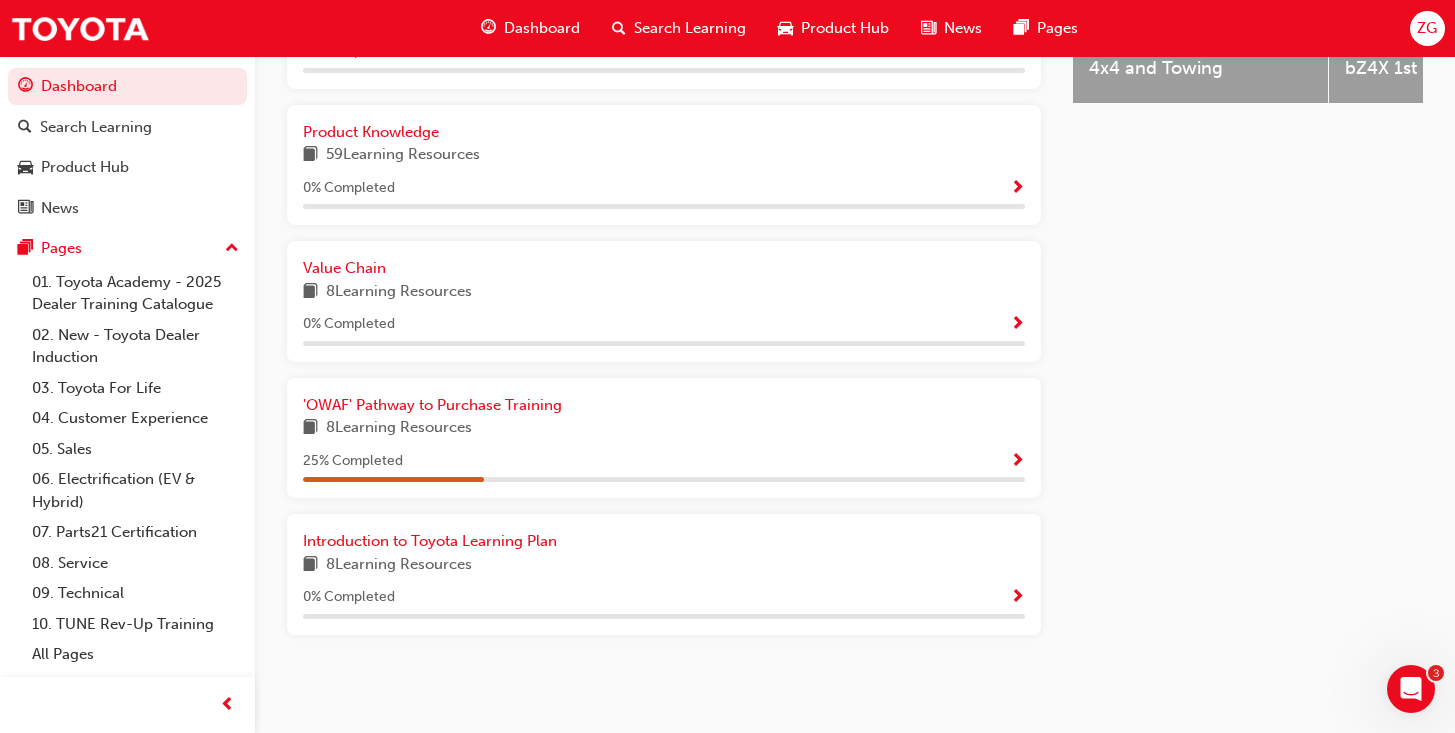 scroll, scrollTop: 0, scrollLeft: 0, axis: both 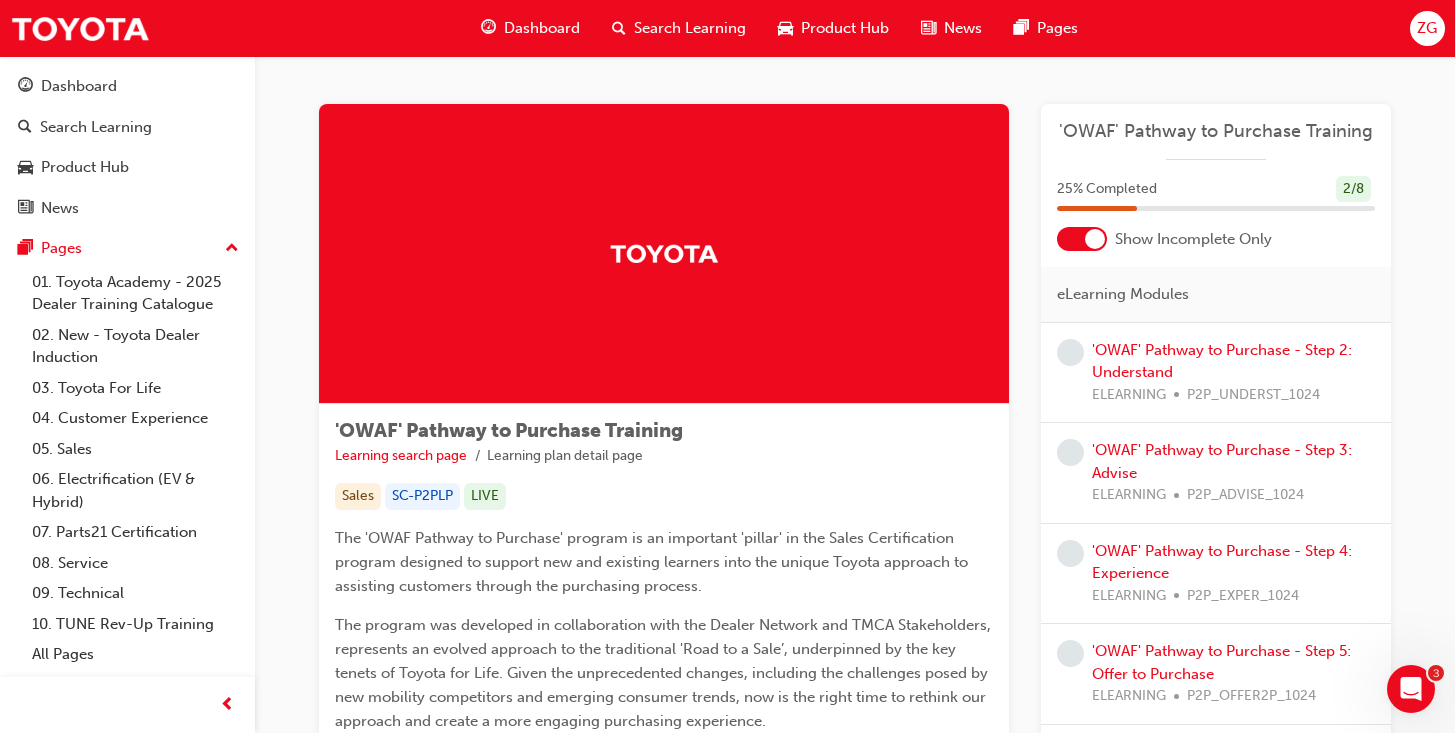 click at bounding box center [1095, 239] 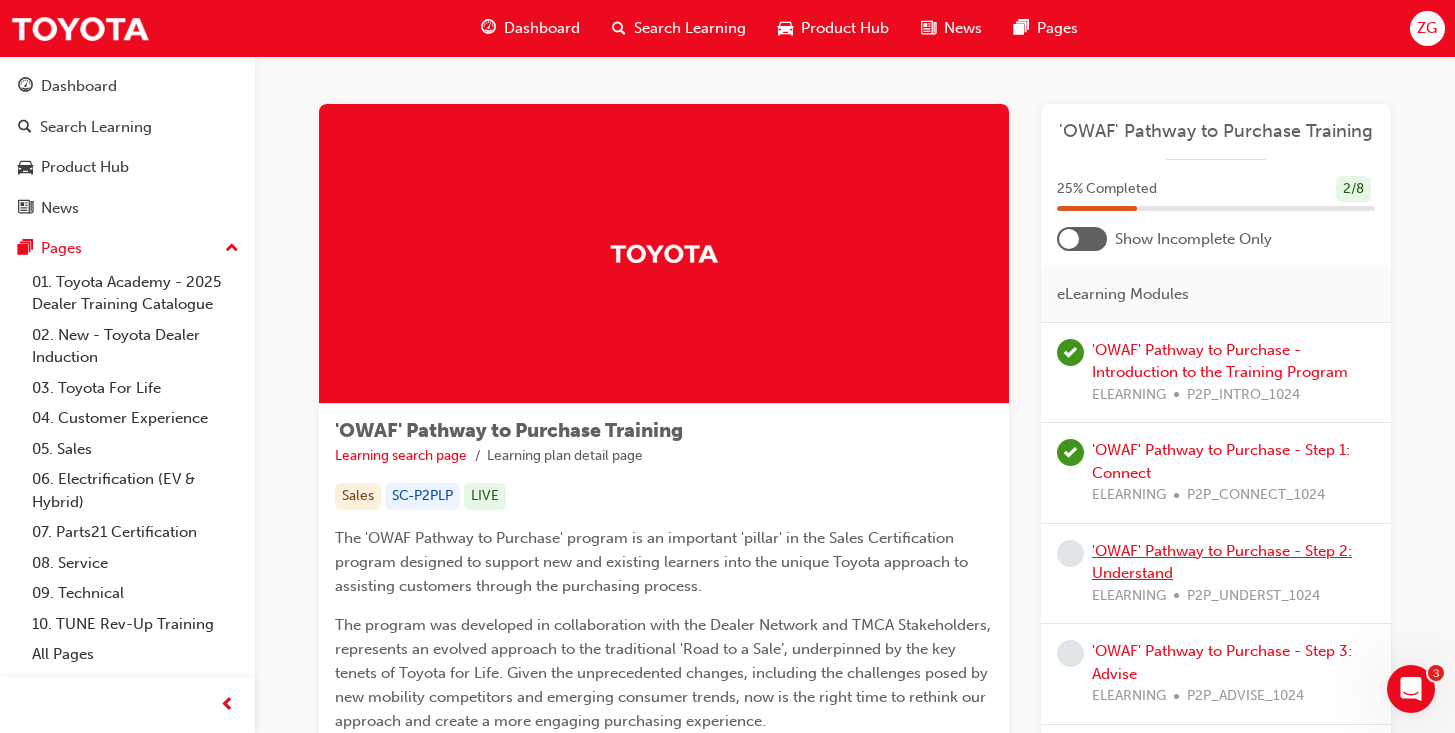 click on "'OWAF' Pathway to Purchase - Step 2: Understand" at bounding box center [1222, 562] 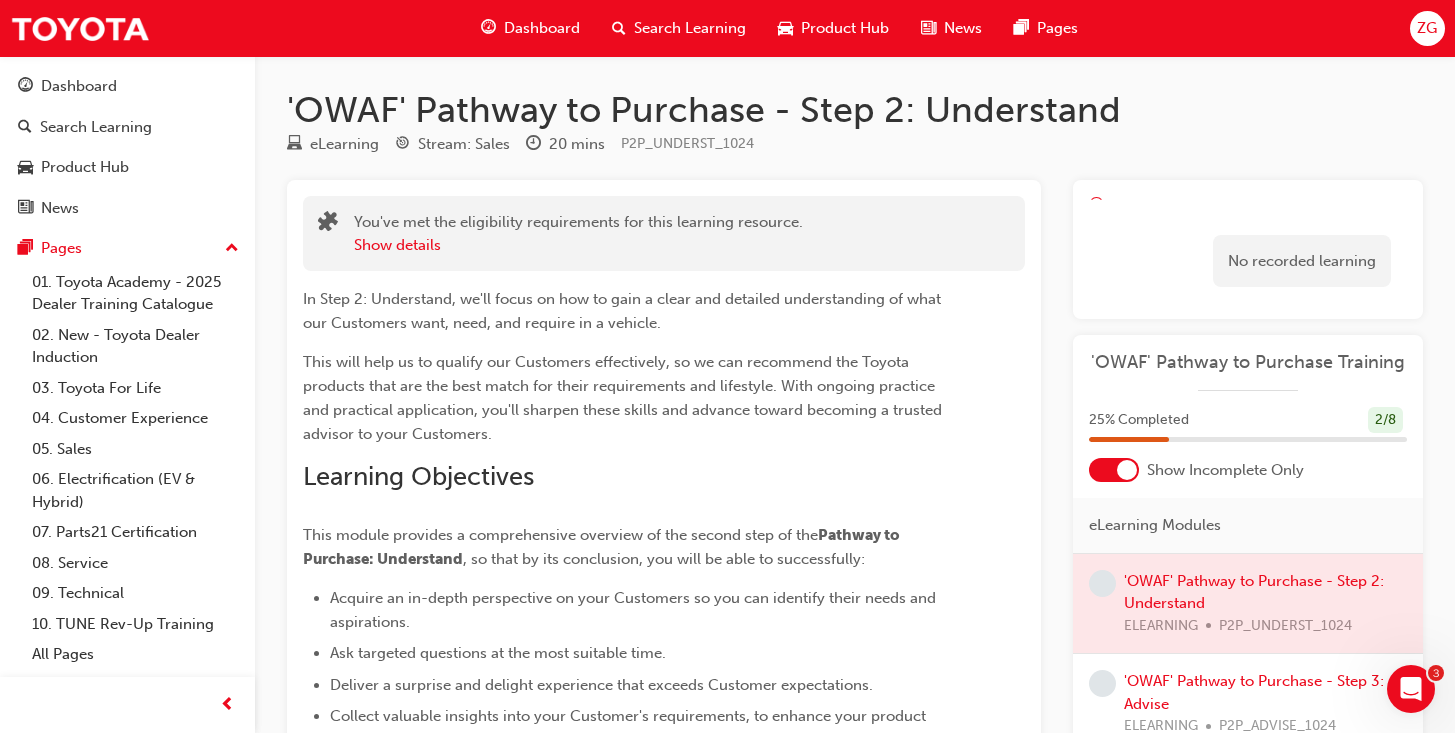 click on "No recorded learning" at bounding box center (1302, 261) 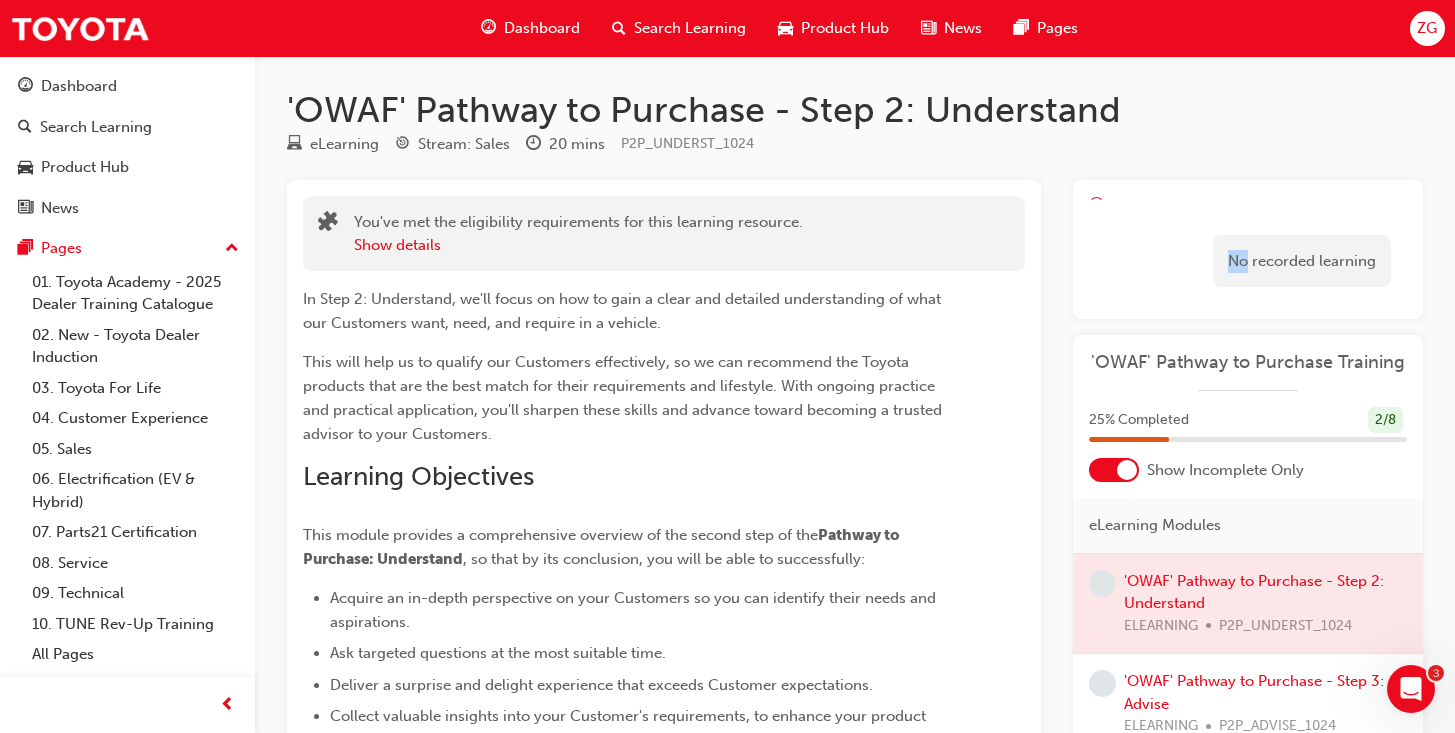 click on "No recorded learning" at bounding box center (1302, 261) 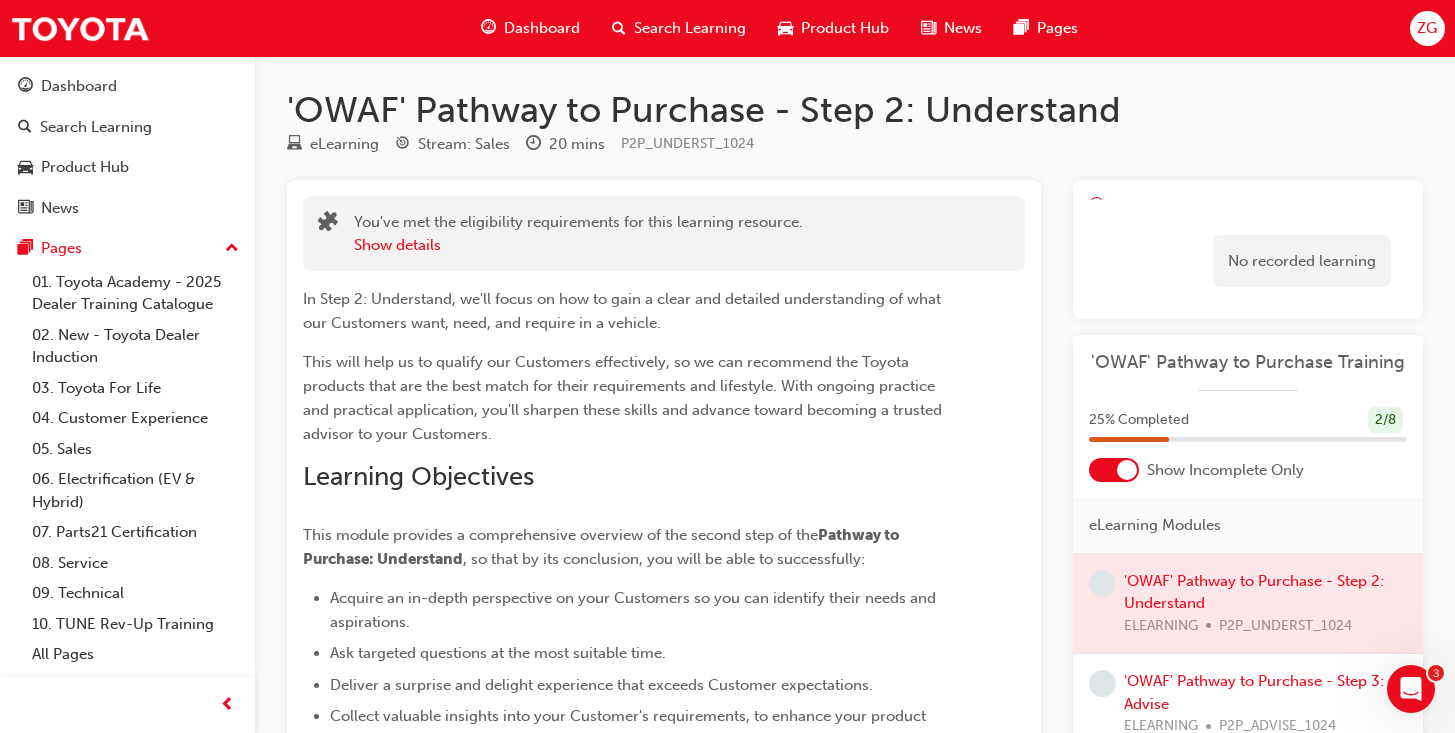 click on "No recorded learning" at bounding box center (1248, 261) 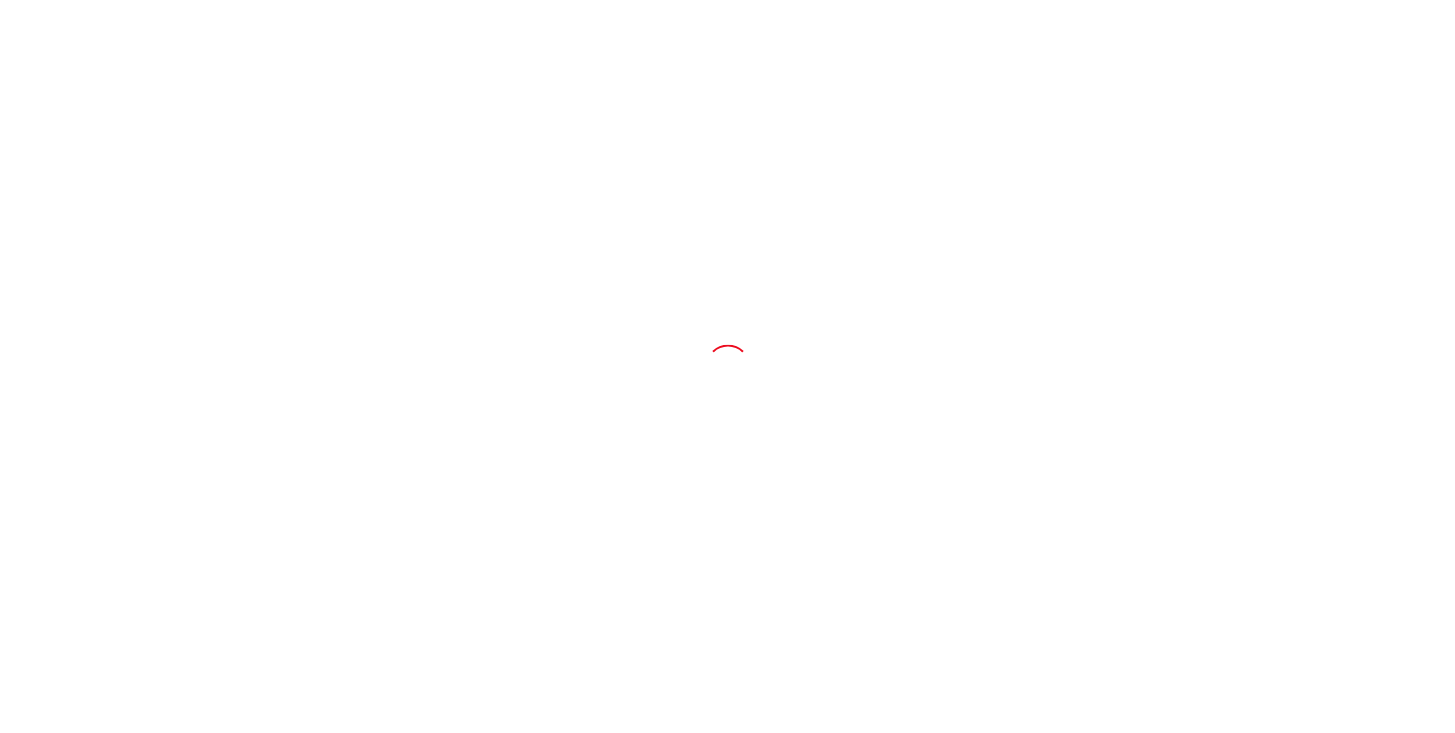 scroll, scrollTop: 0, scrollLeft: 0, axis: both 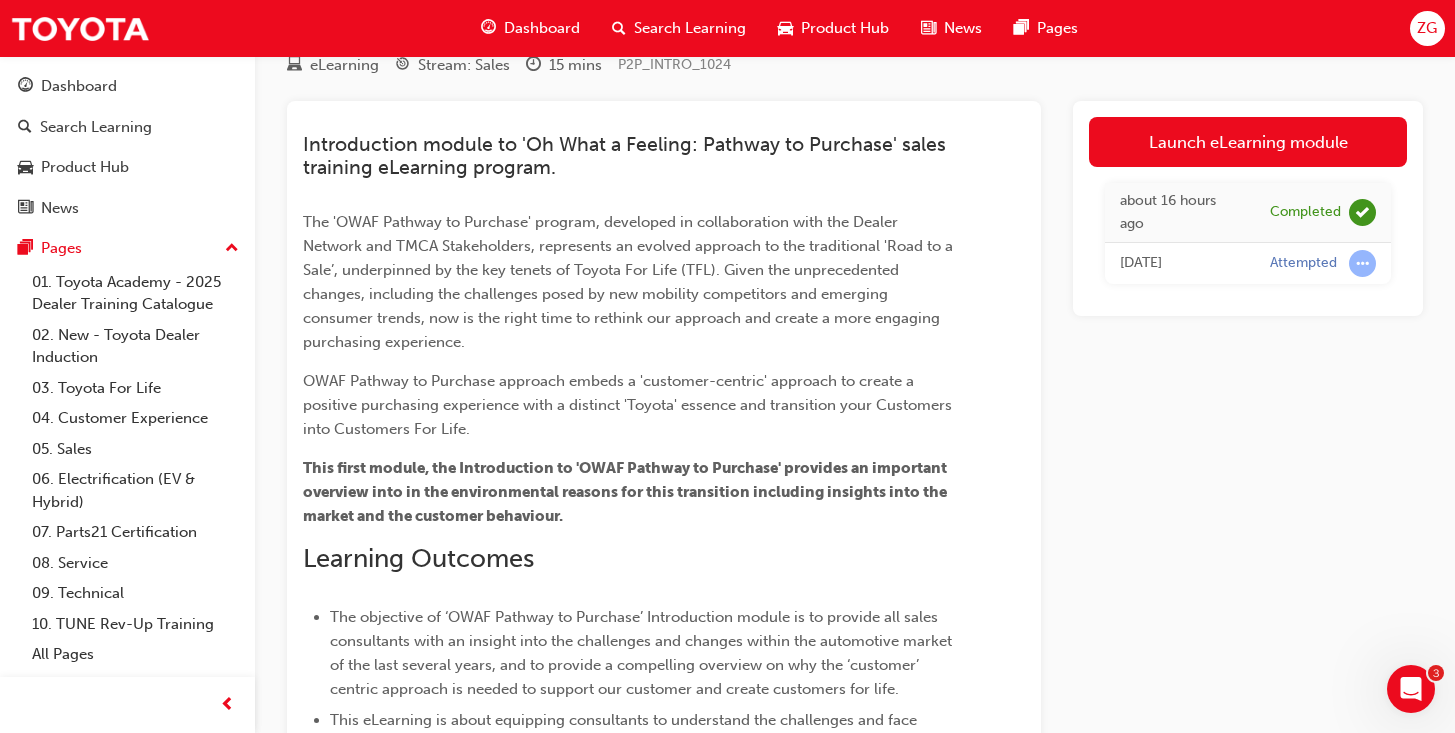 click on "Dashboard" at bounding box center [542, 28] 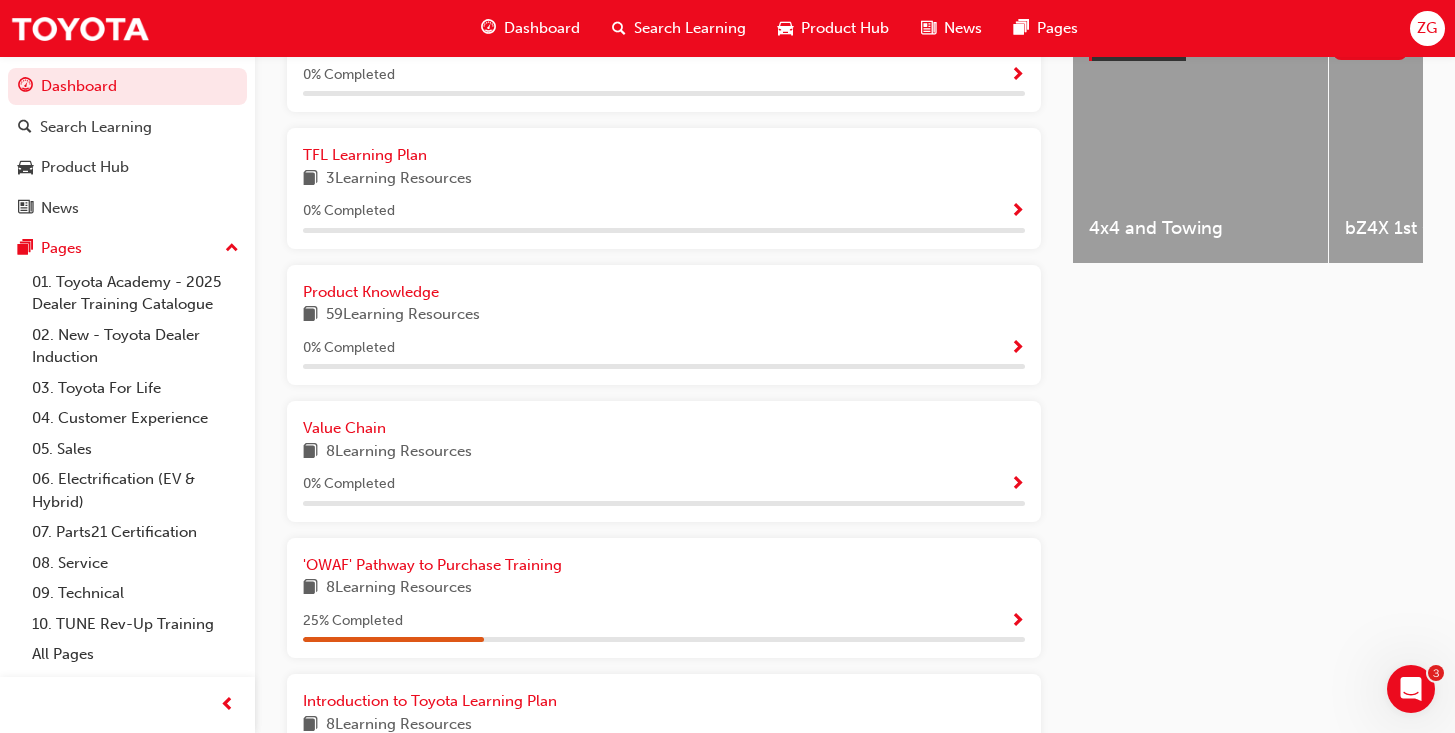 scroll, scrollTop: 909, scrollLeft: 0, axis: vertical 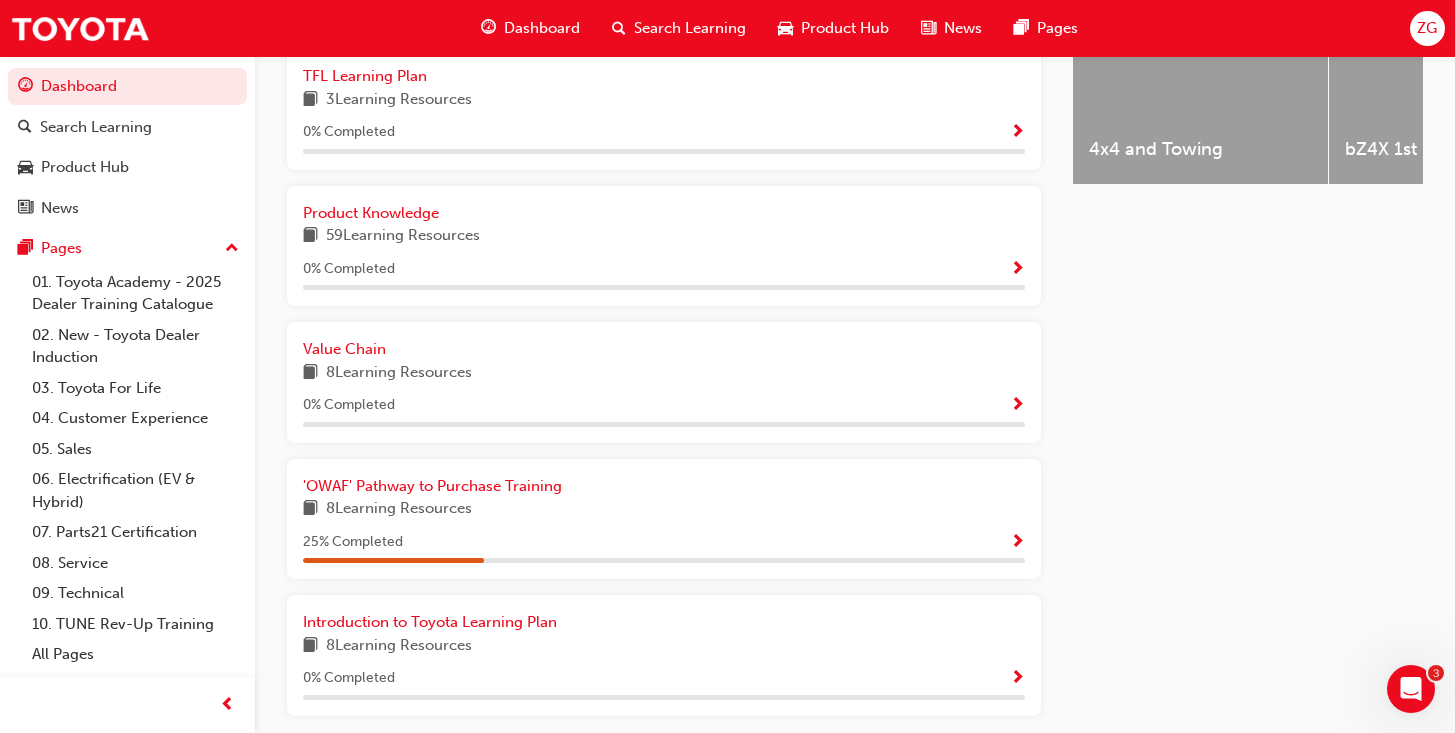click on "25 % Completed" at bounding box center [664, 542] 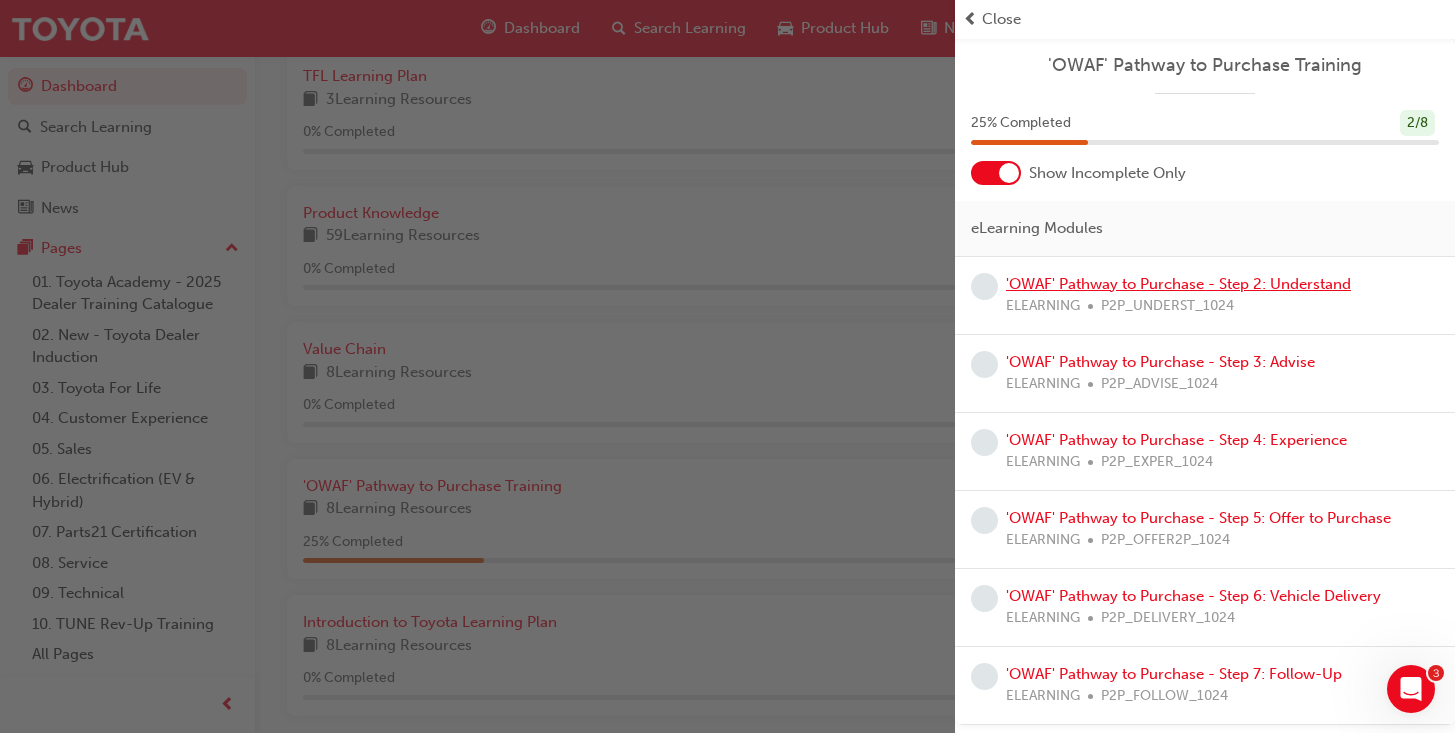 click on "'OWAF' Pathway to Purchase - Step 2: Understand" at bounding box center (1178, 284) 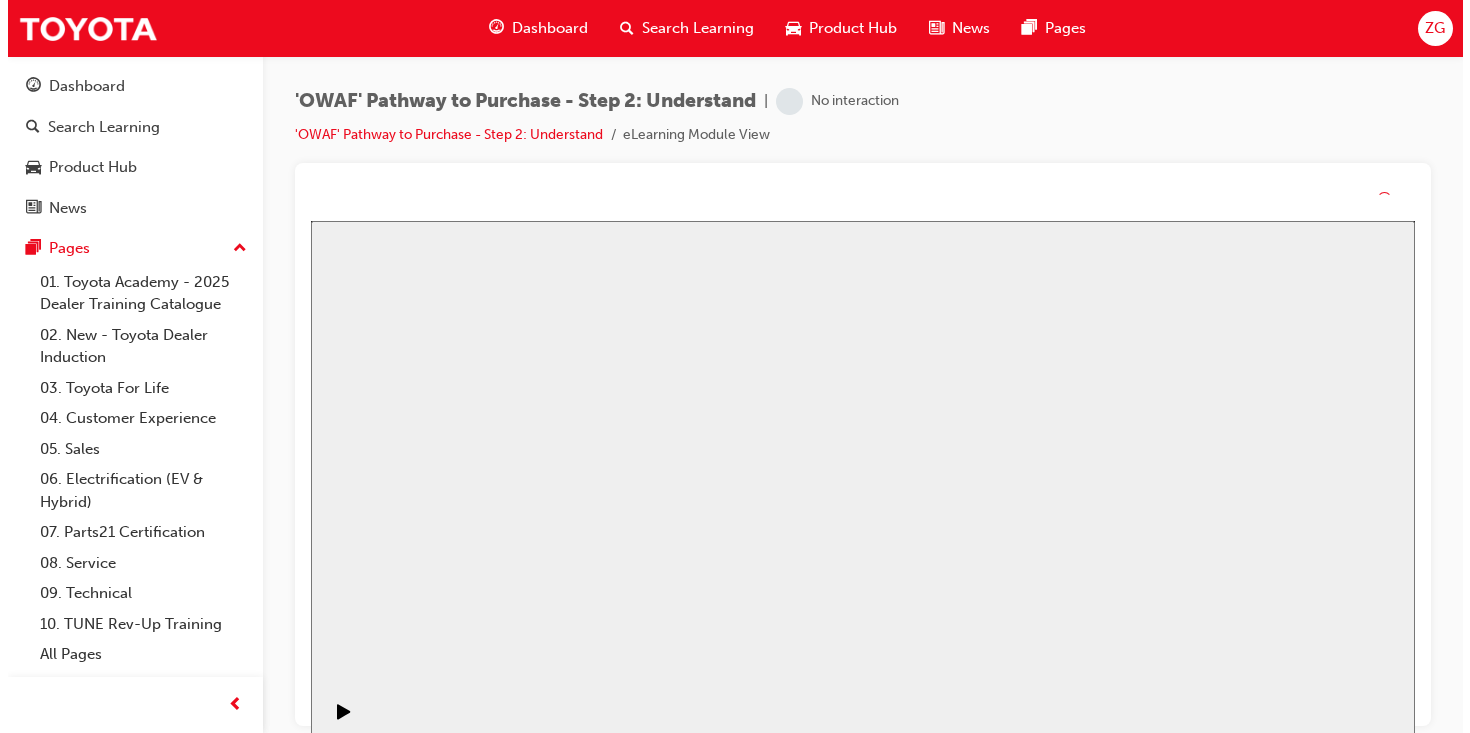 scroll, scrollTop: 0, scrollLeft: 0, axis: both 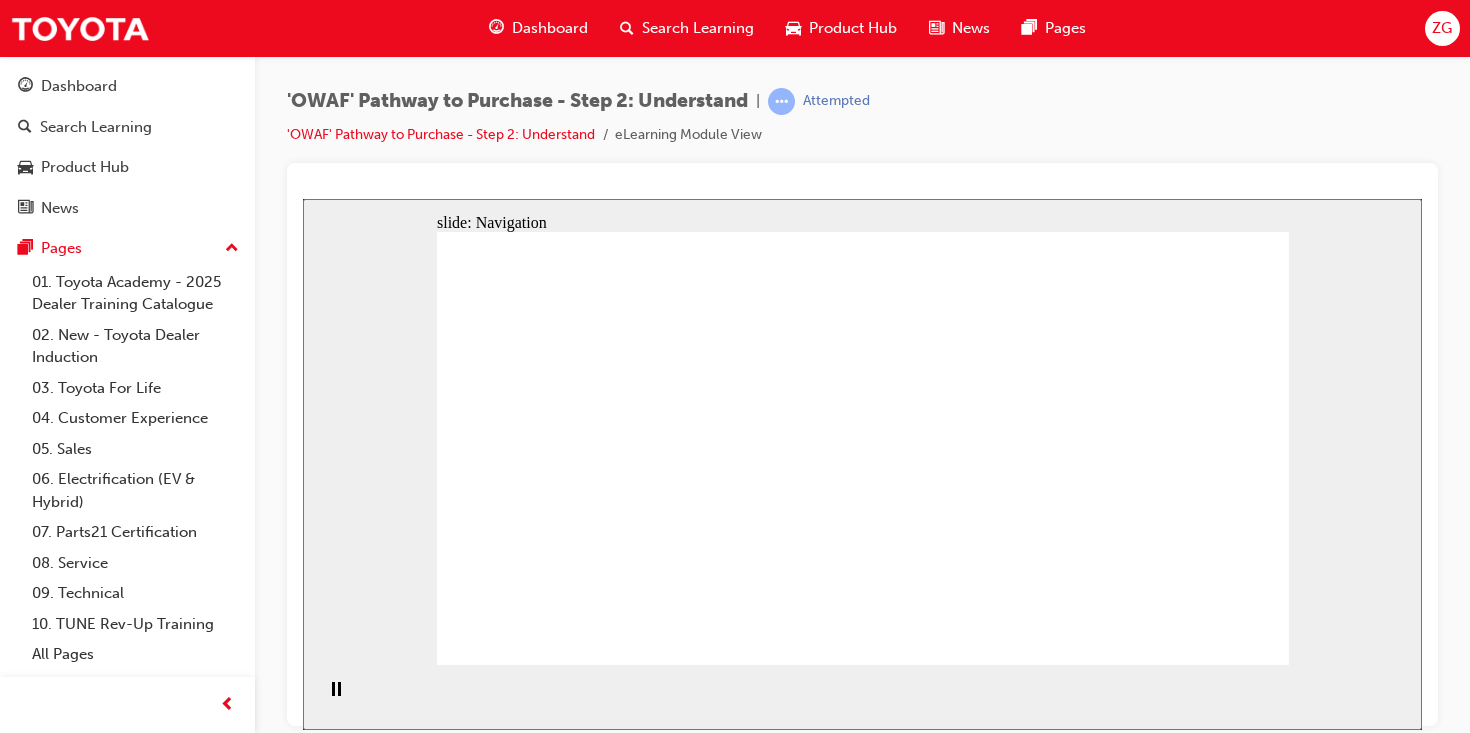 click 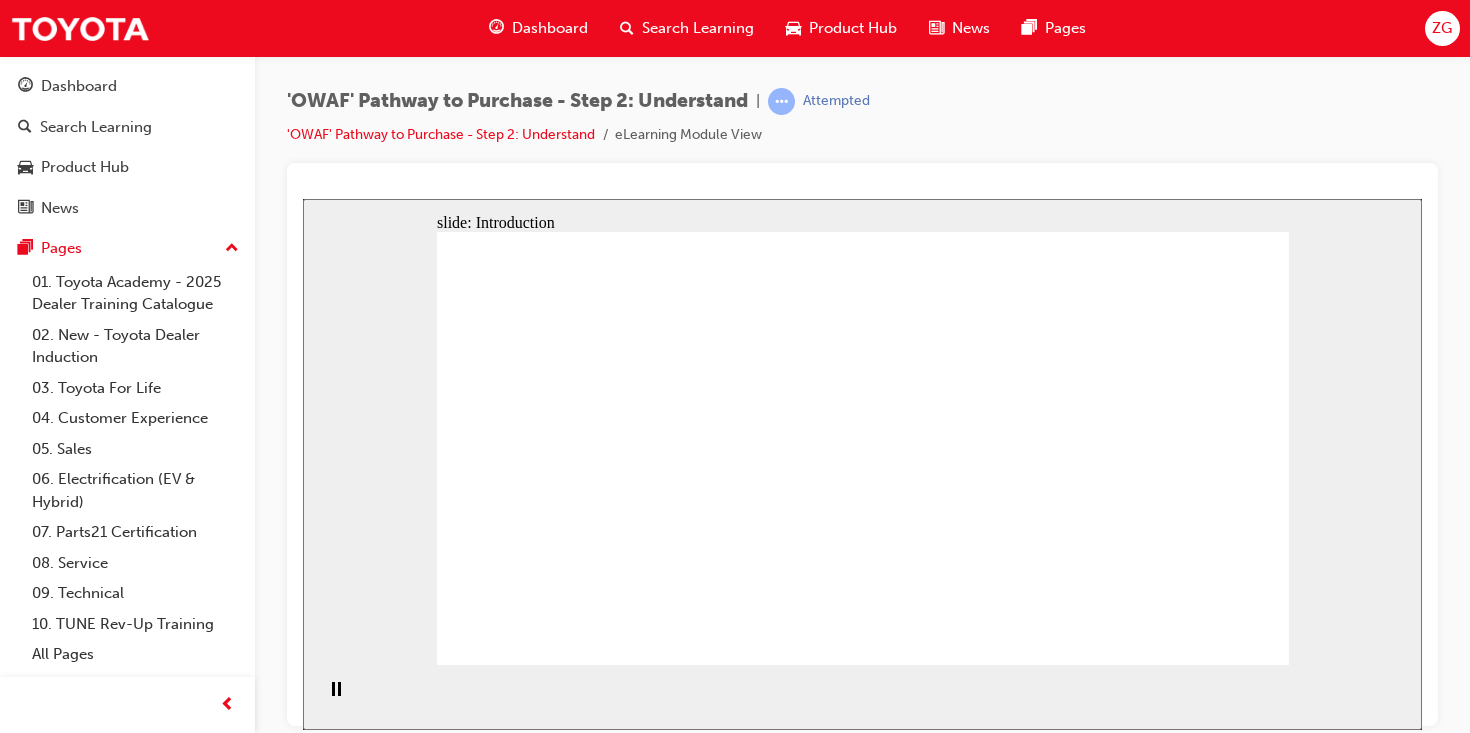 click 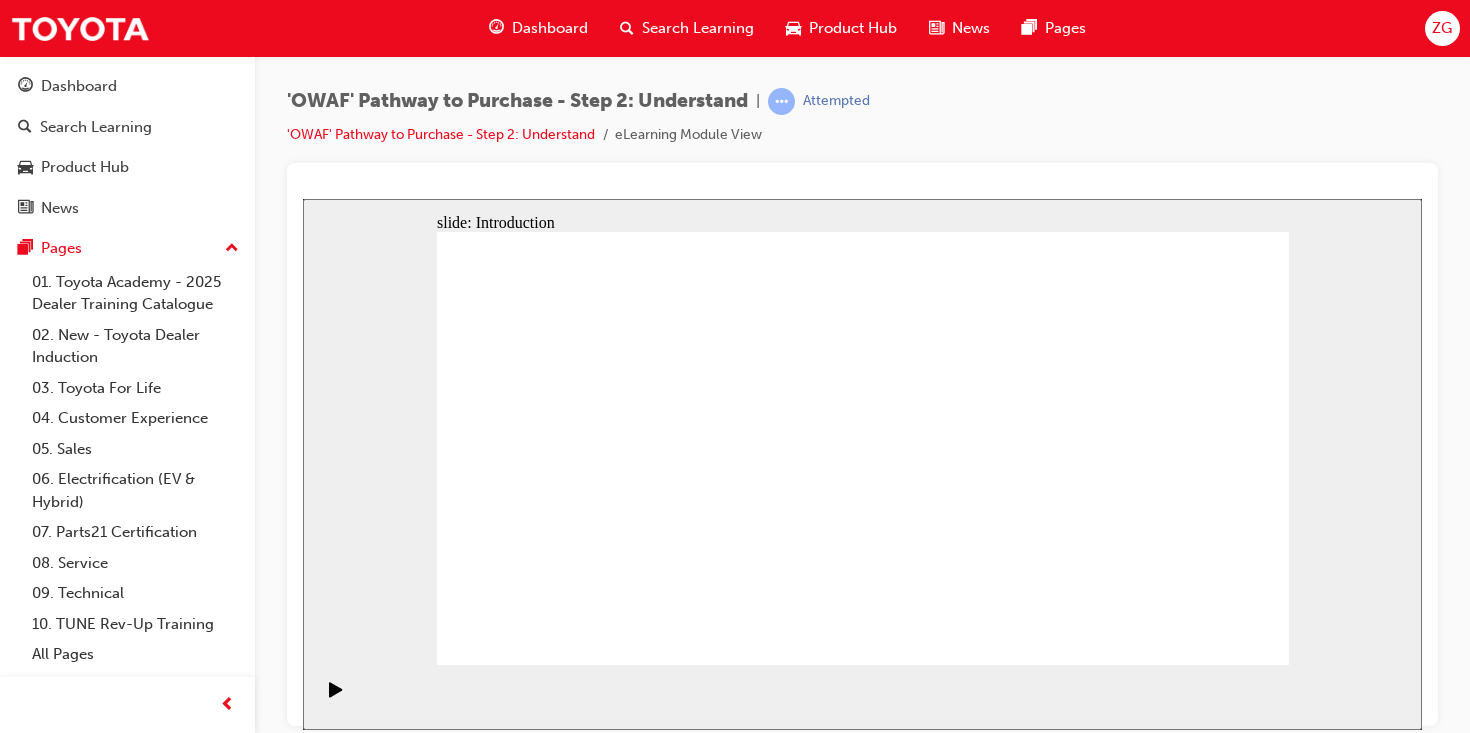 click 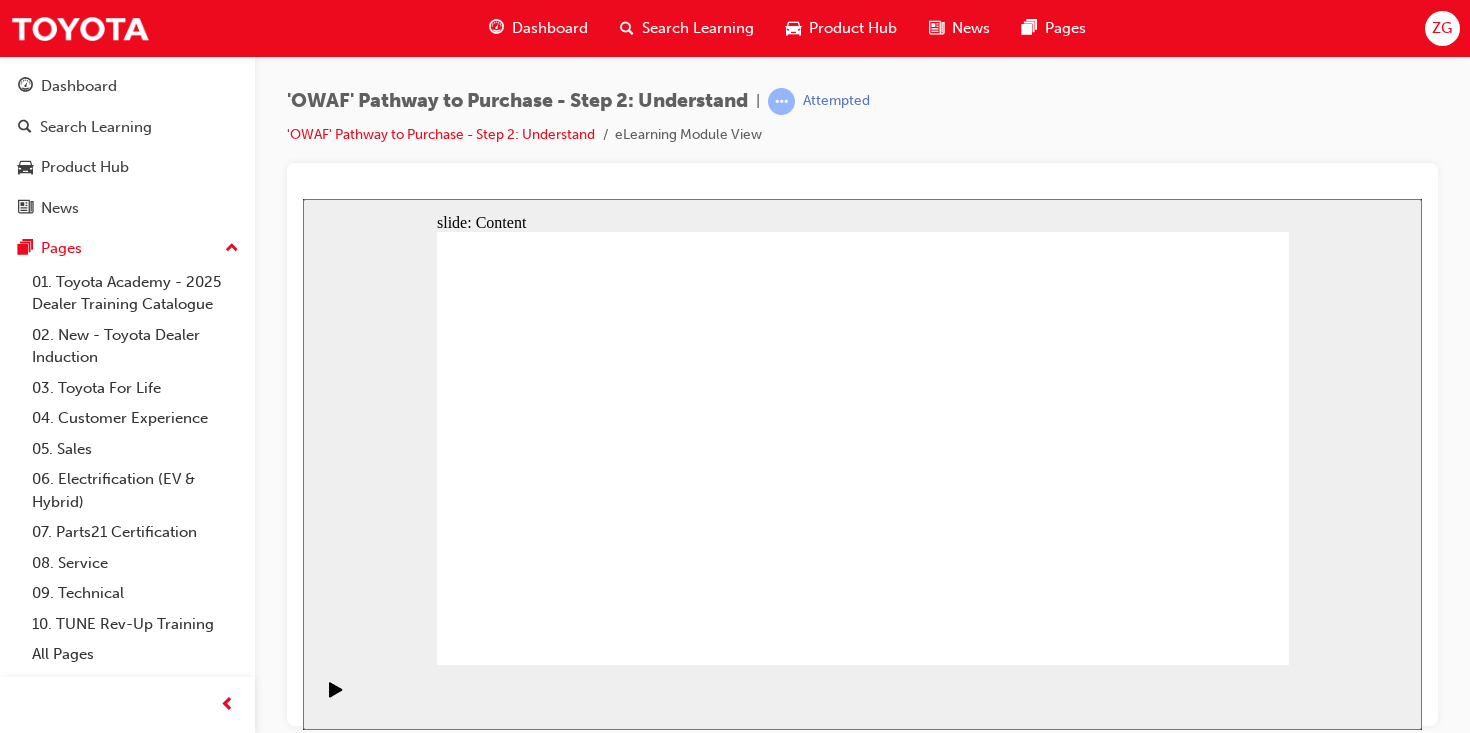 click 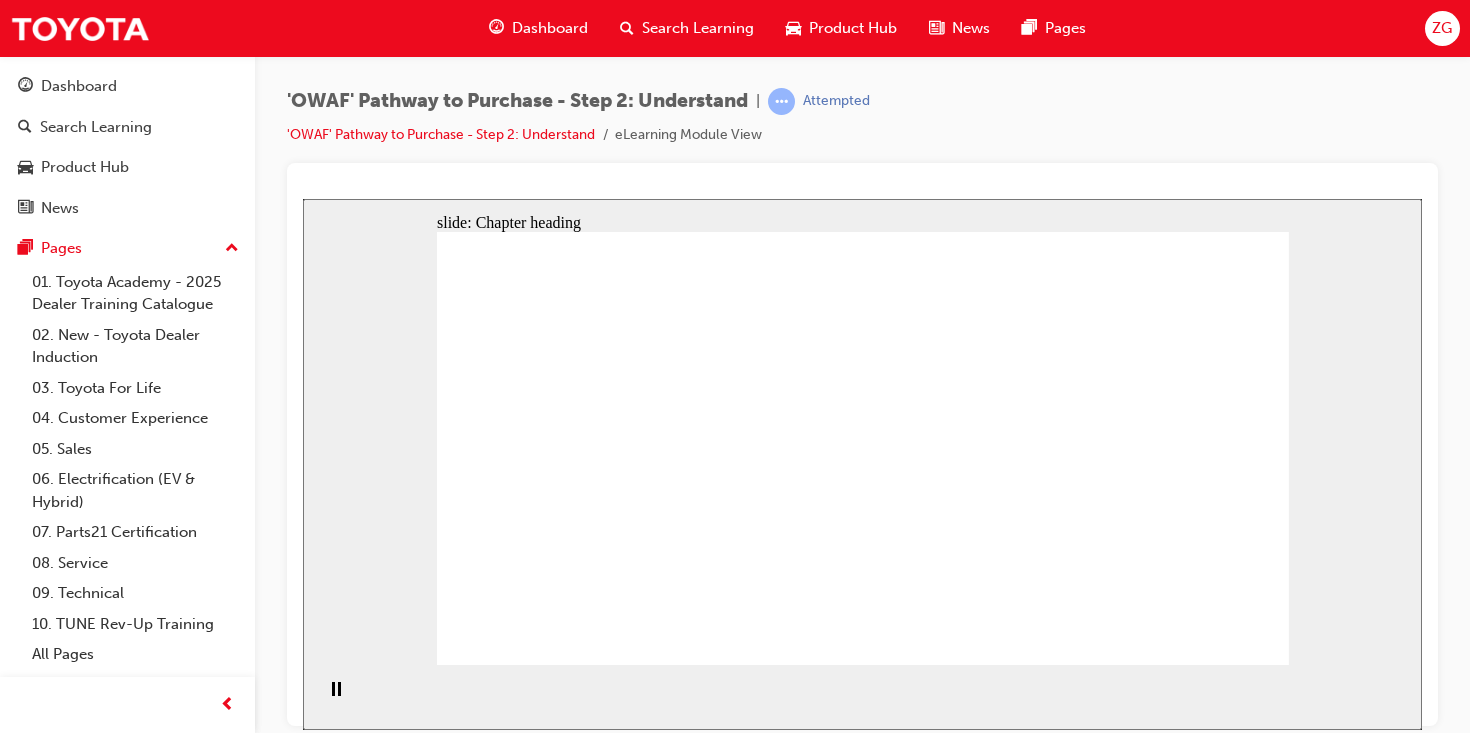 click 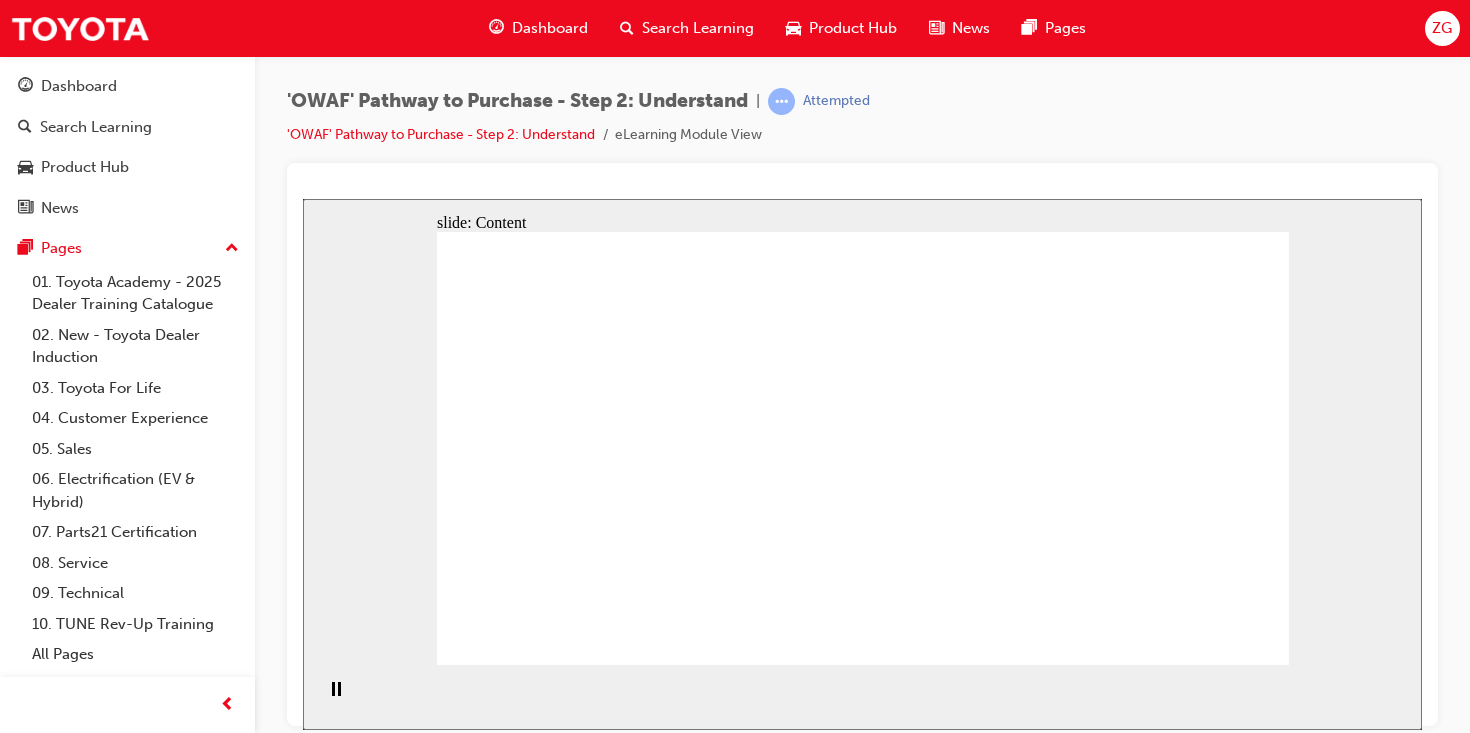 click 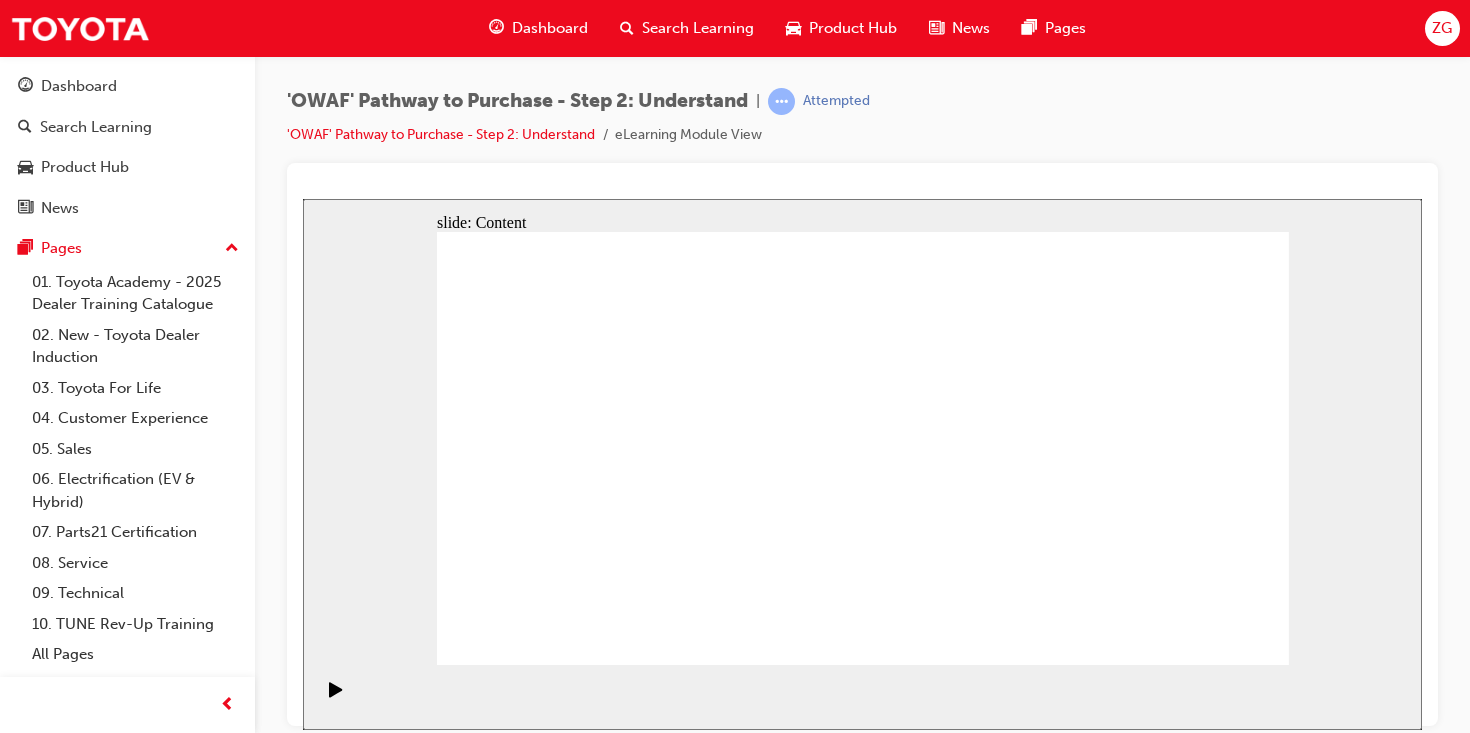 click 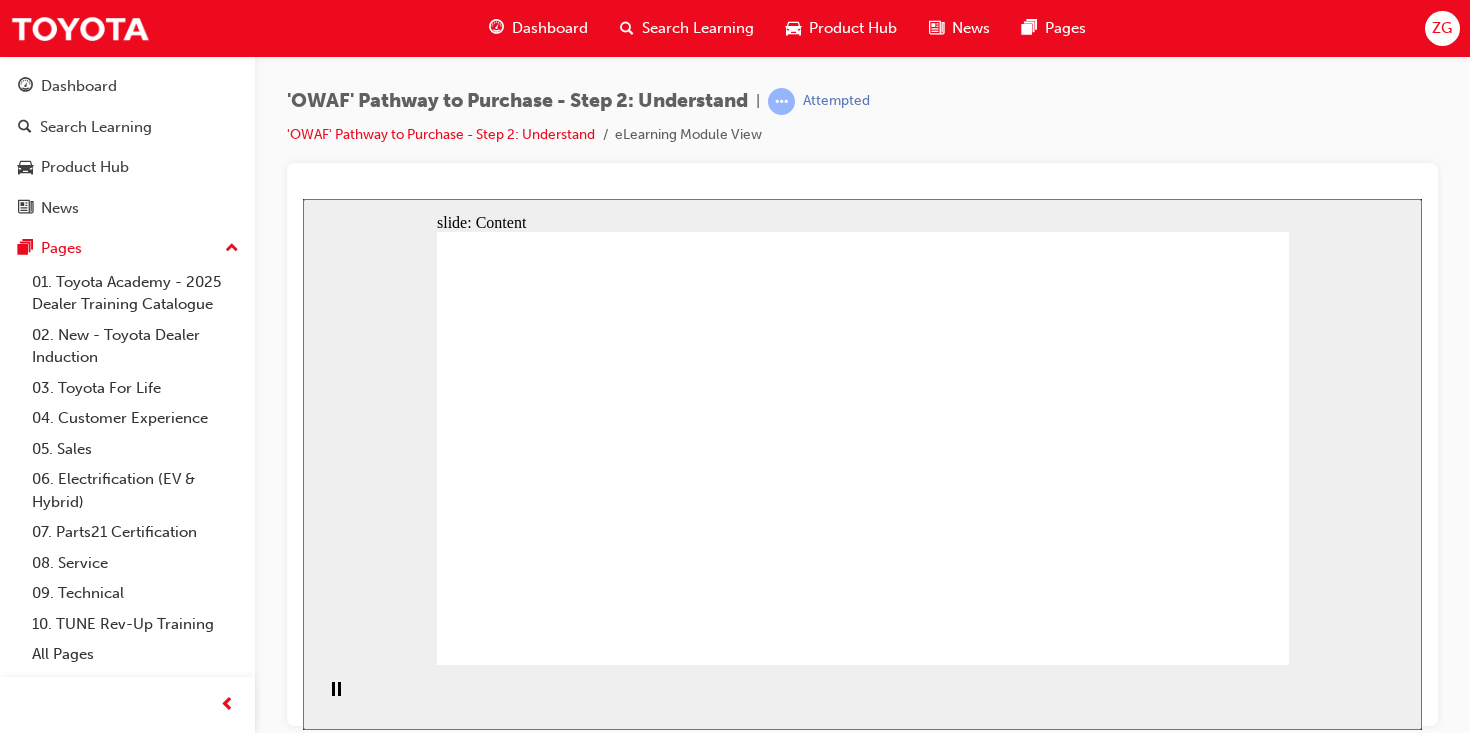 click 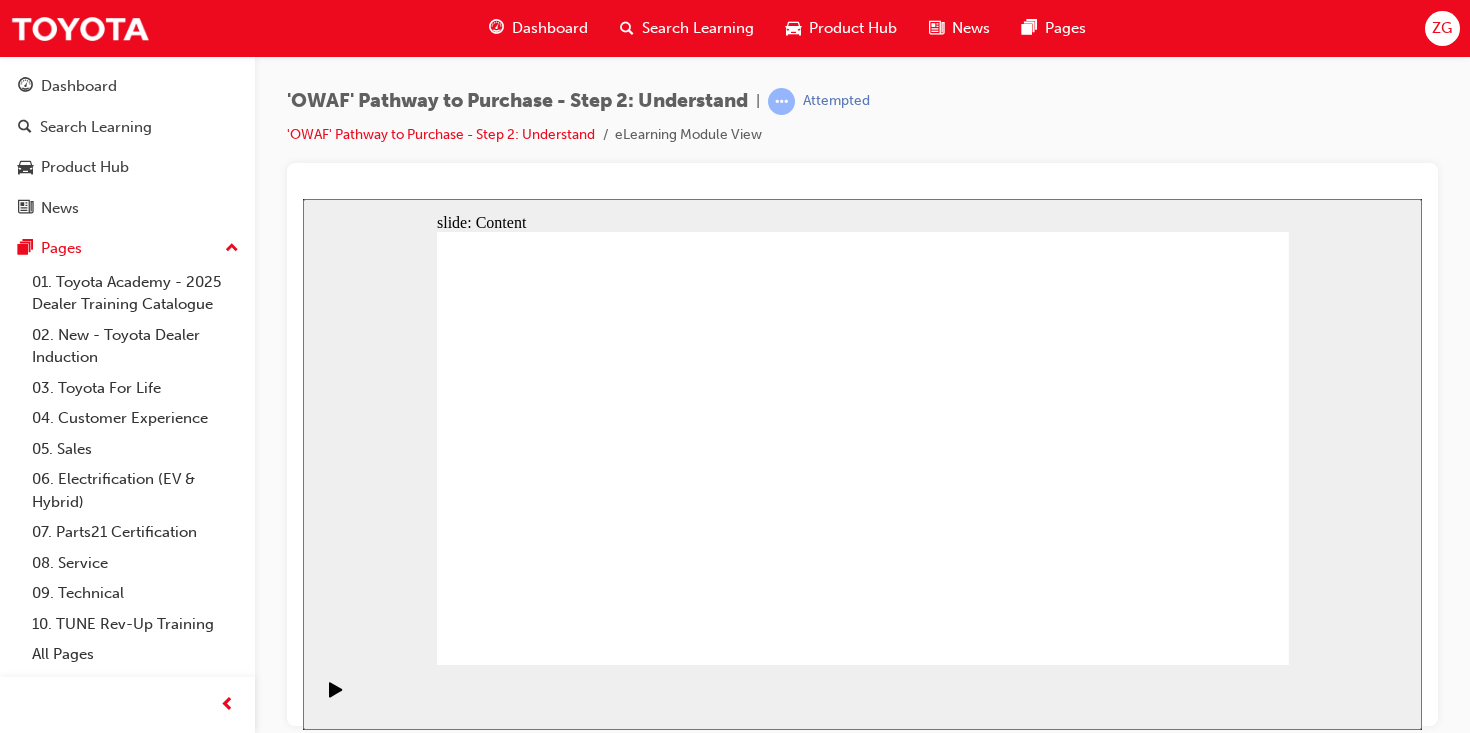 click 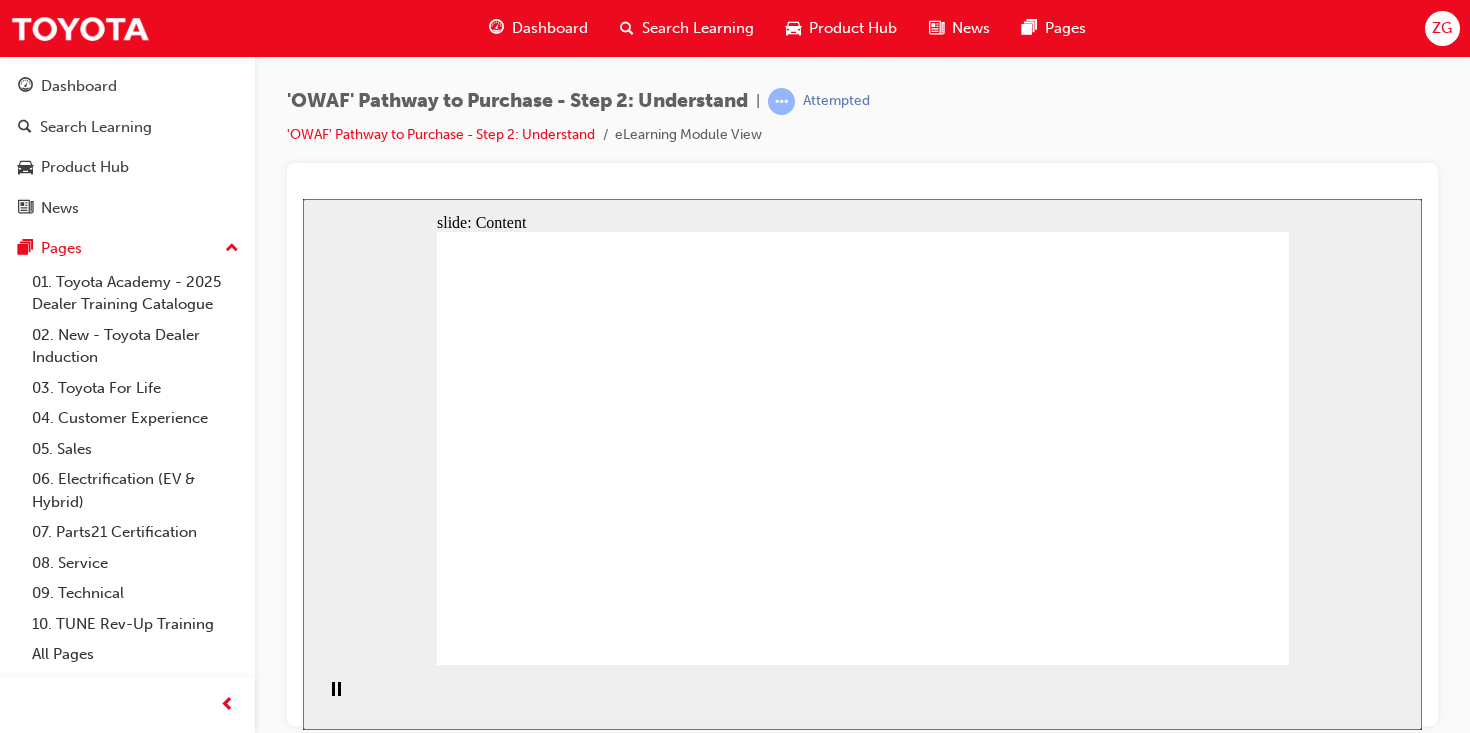 click 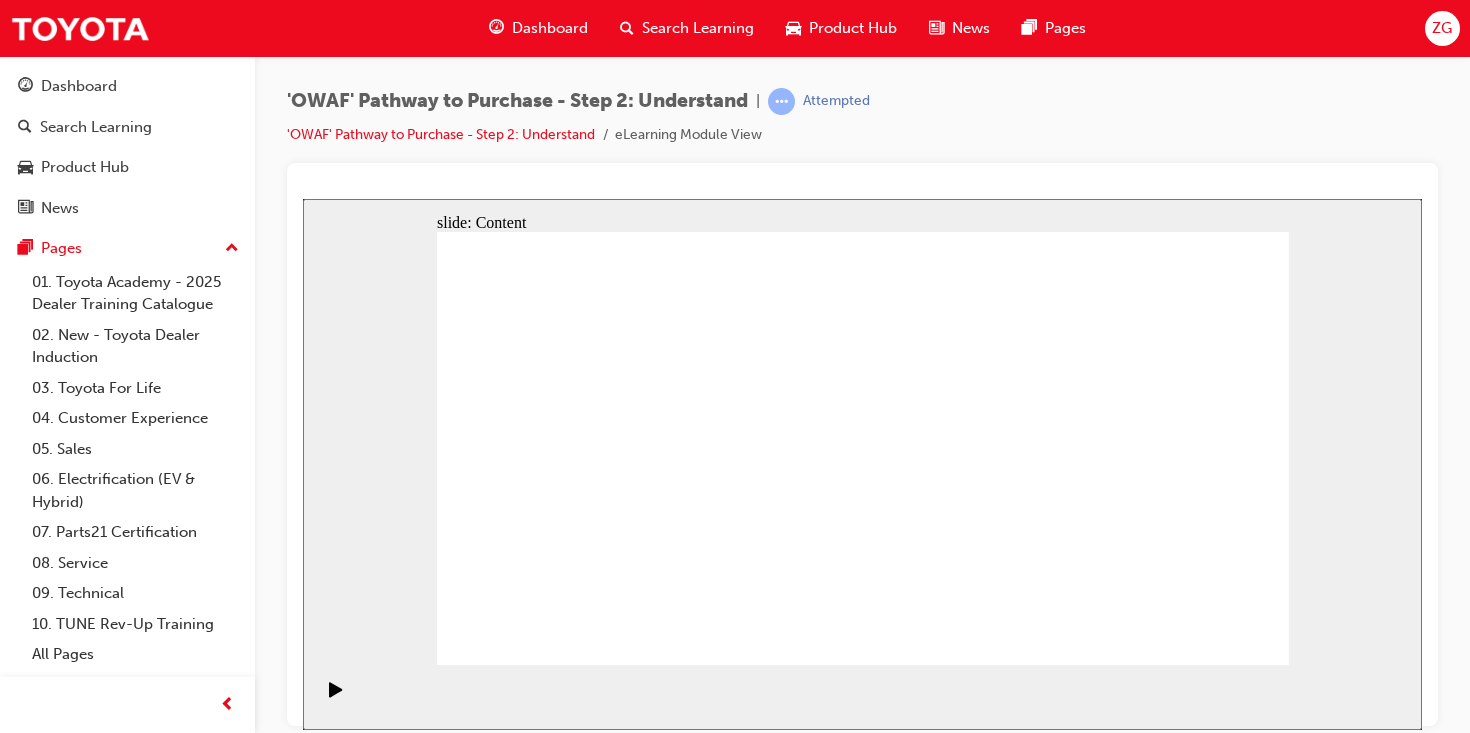 click 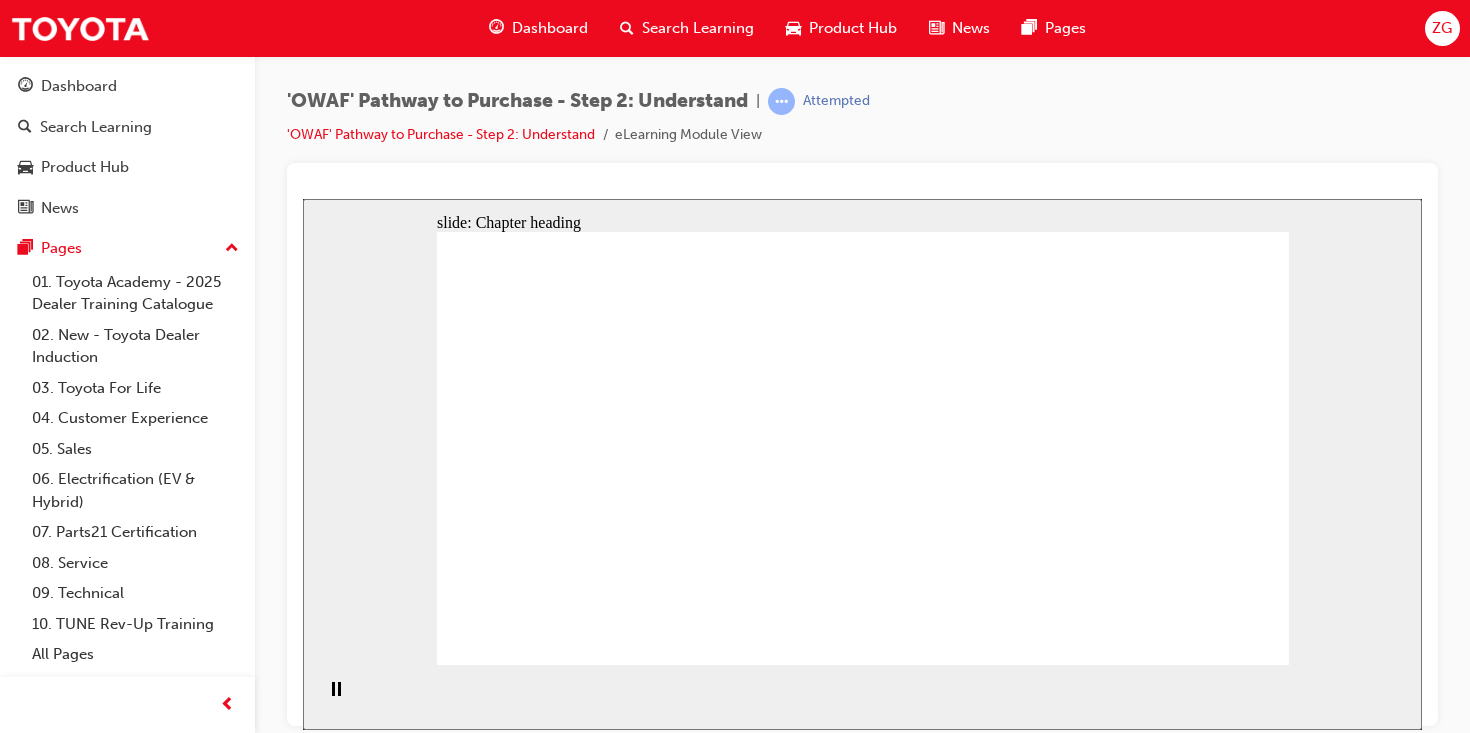 click 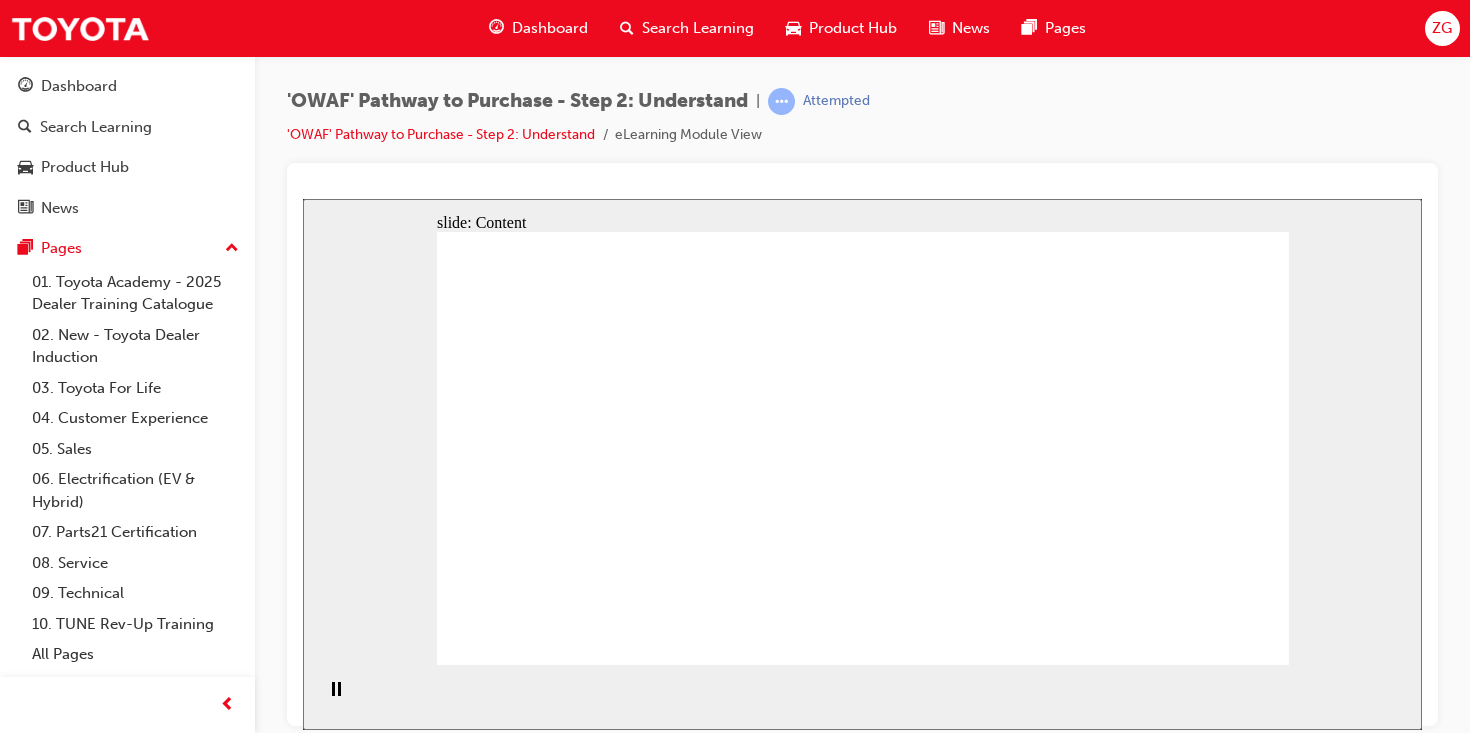 click 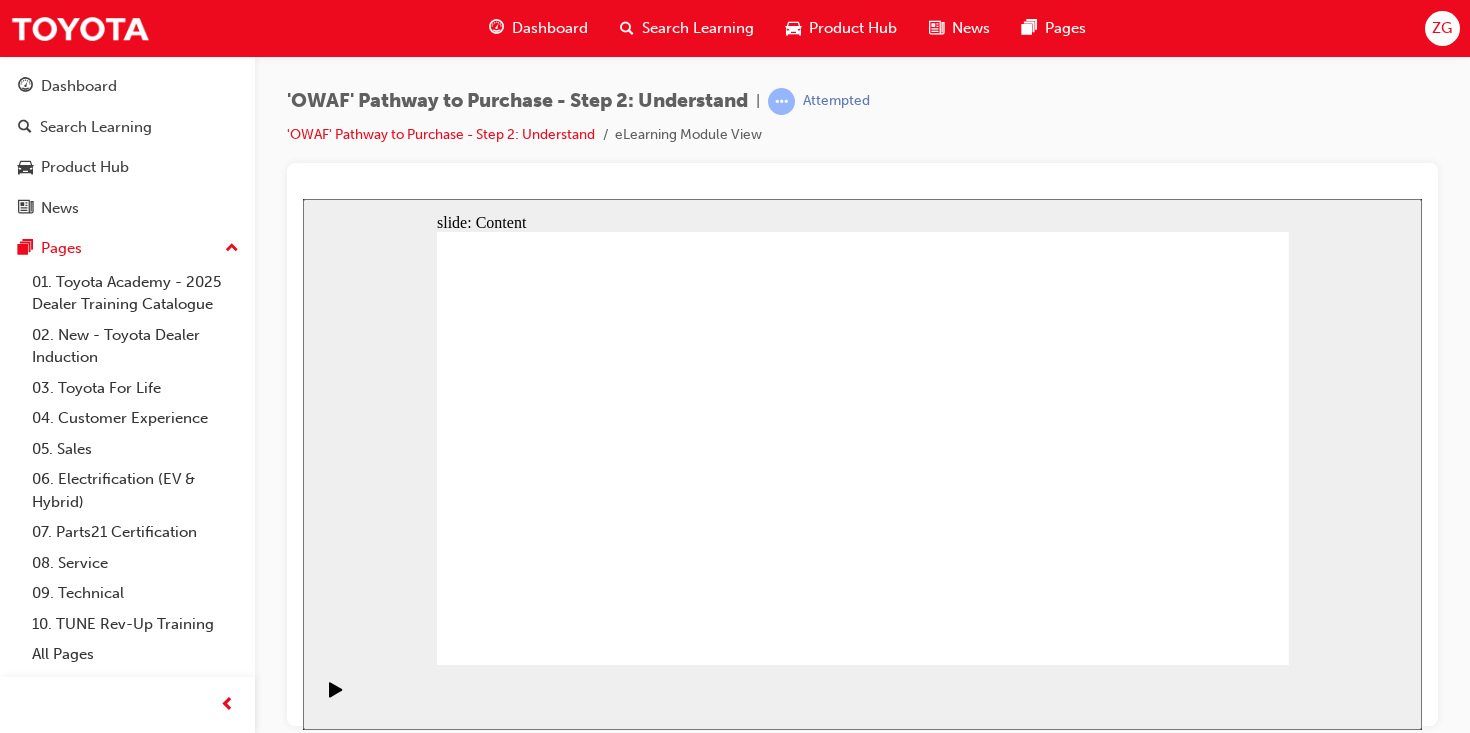 click 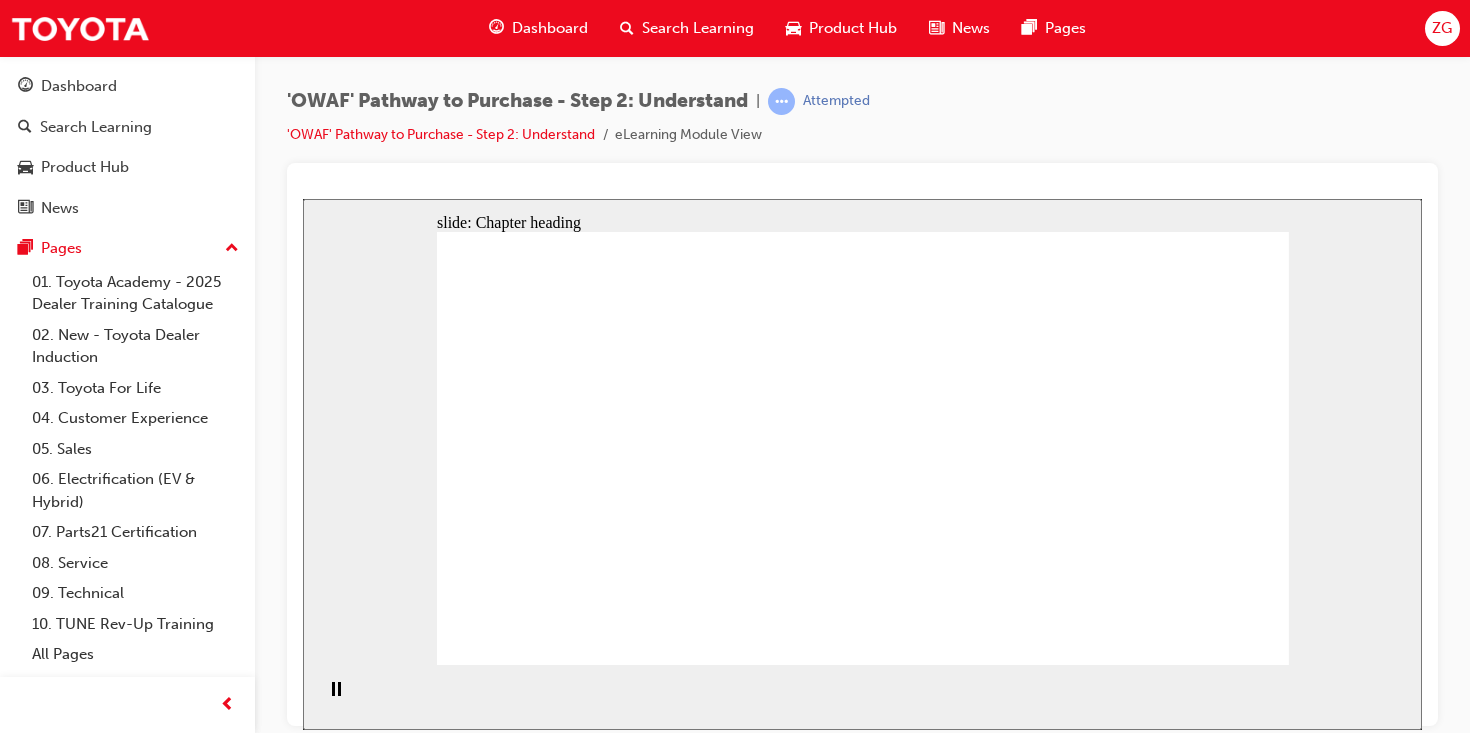 click 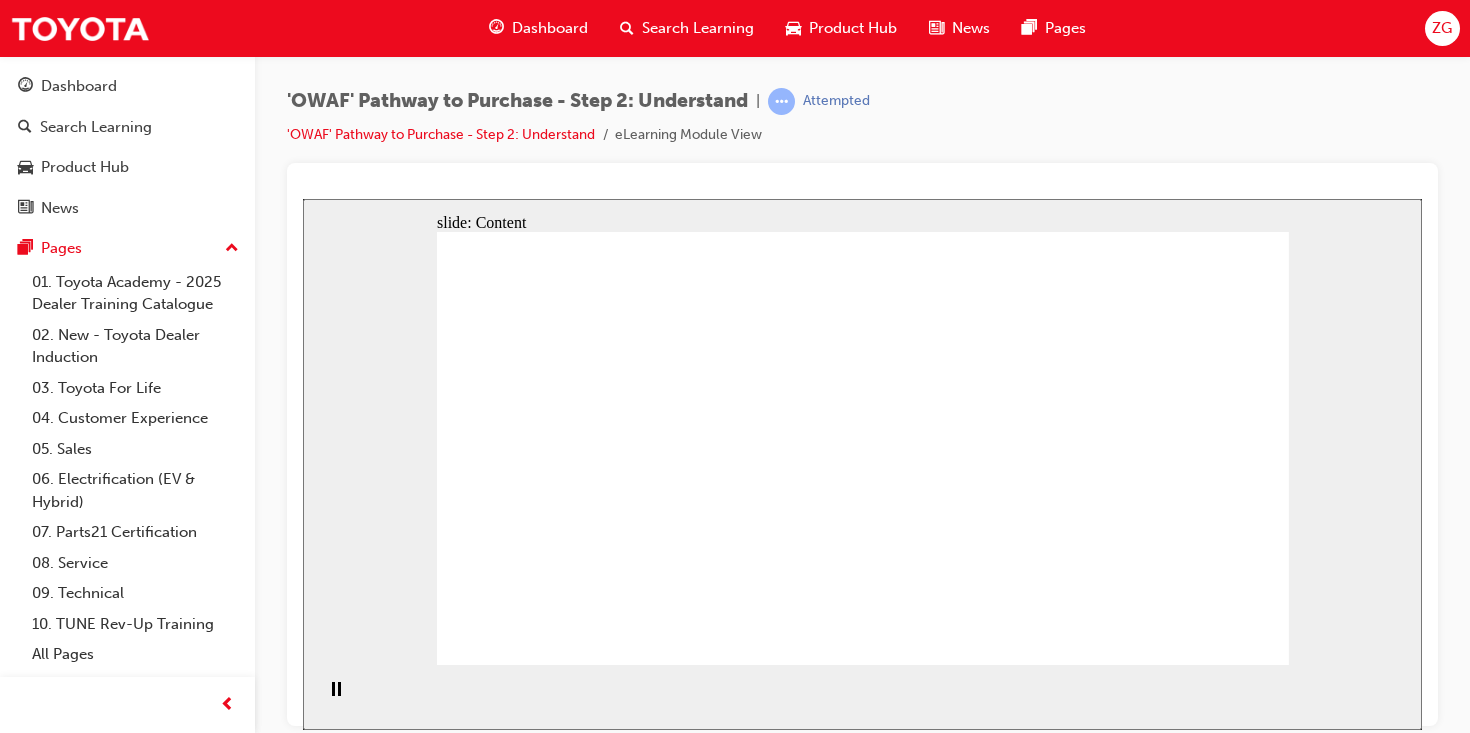 click 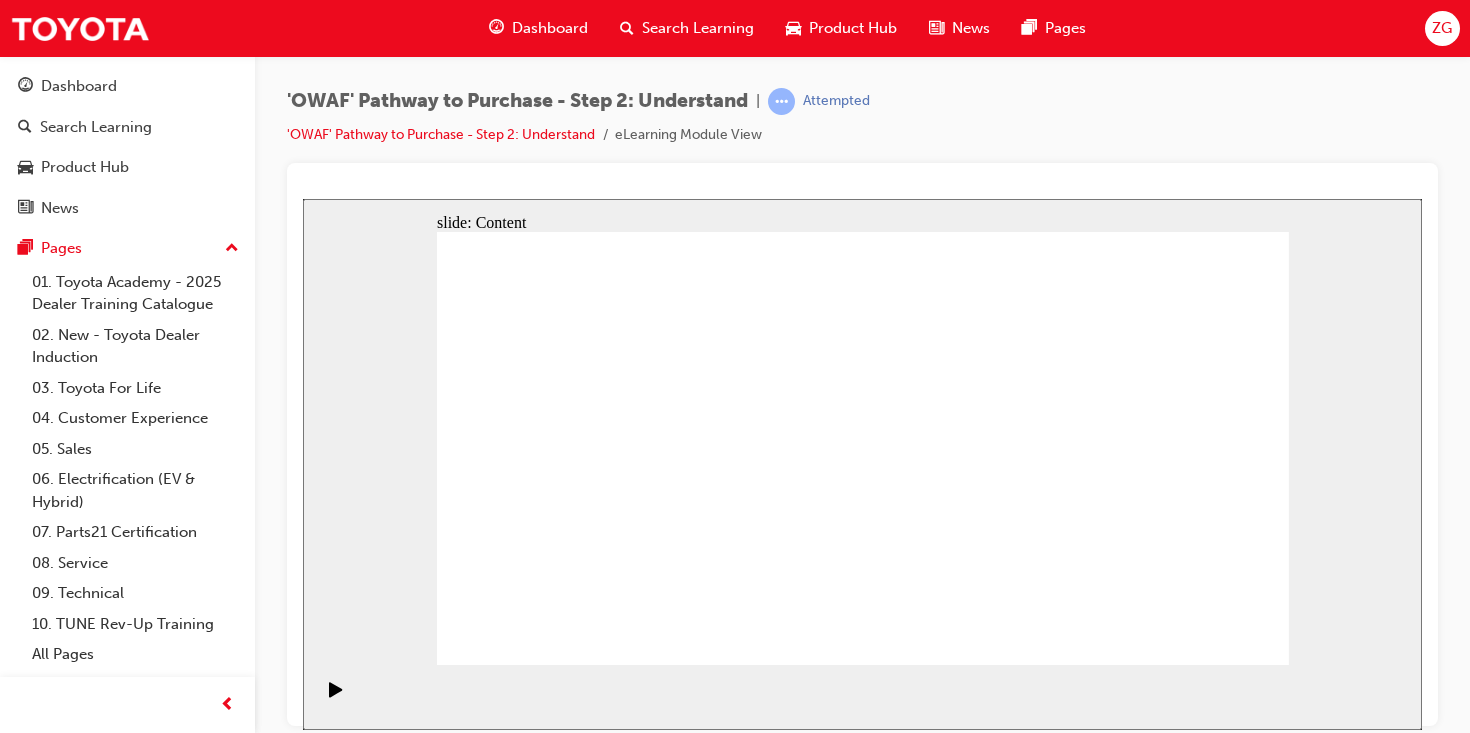 click 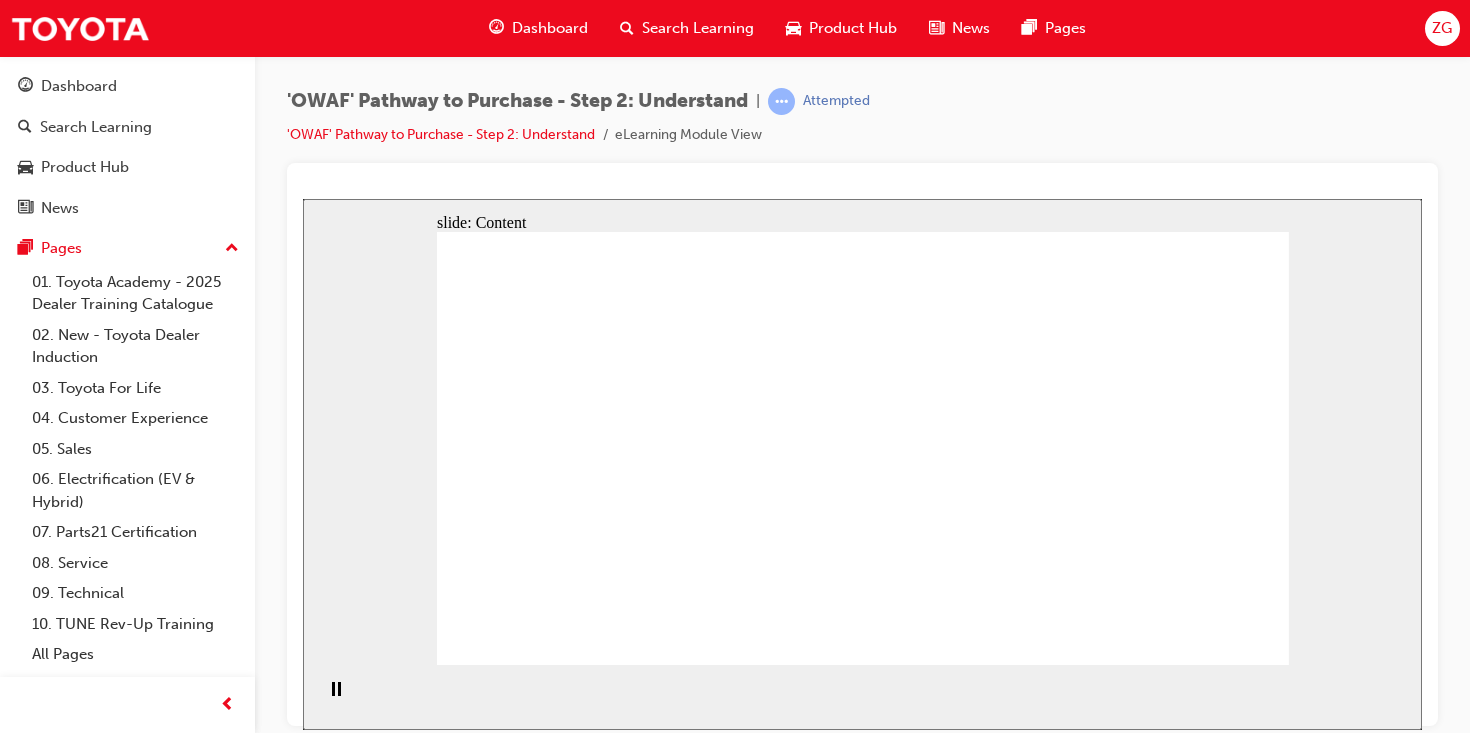 click 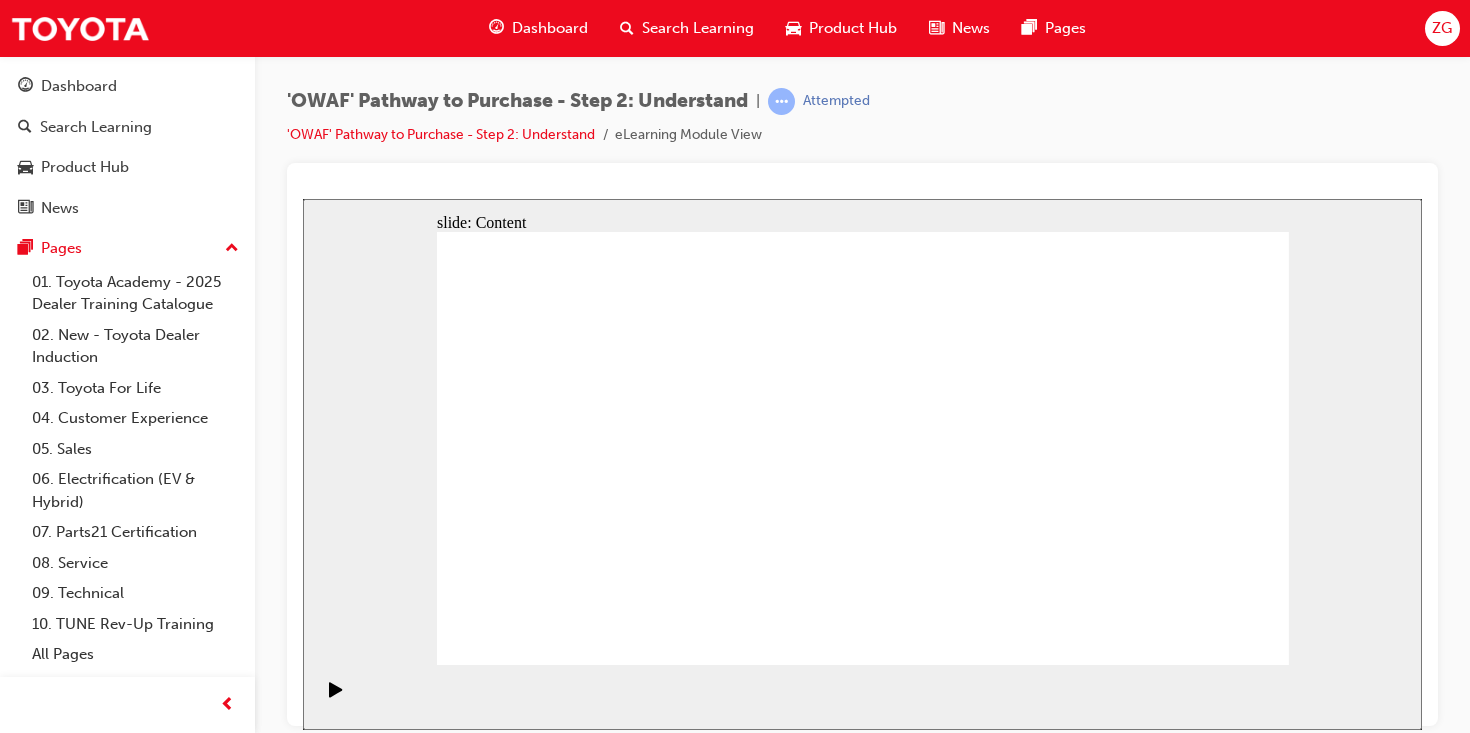 click 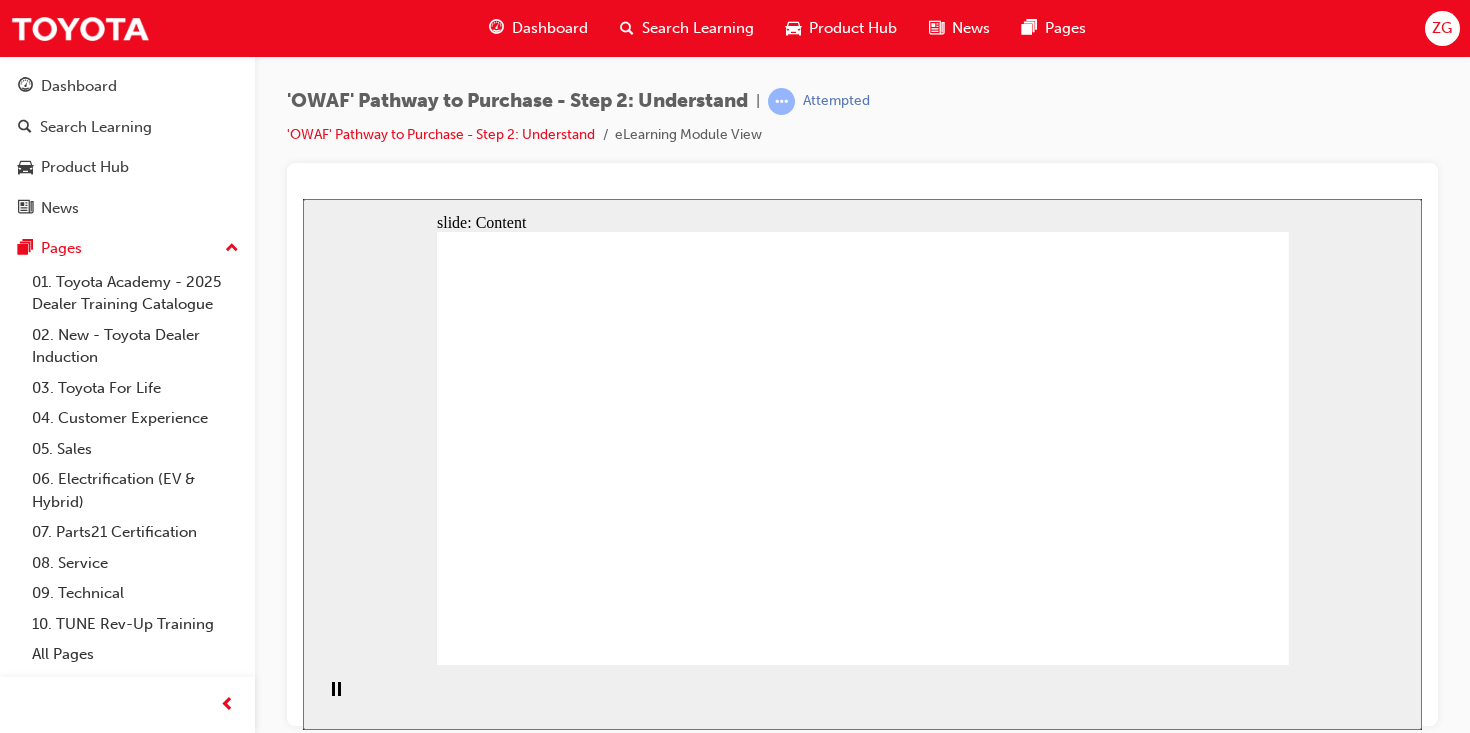 click on "Acknowledge and empathise Rectangle Rectangle 1 Objection handling “I will seek to optimise my performance through continuous improvement and consistency.”         Continuous Improvement Neutralise objections arrow_red.png BACK NEXT BACK NEXT Objection handling Neutralise objections Continuous   Improvement “I will seek to optimise  my perormance  through continuous  improvement and  consistency.” Acknowledge and empathise" at bounding box center (863, 2397) 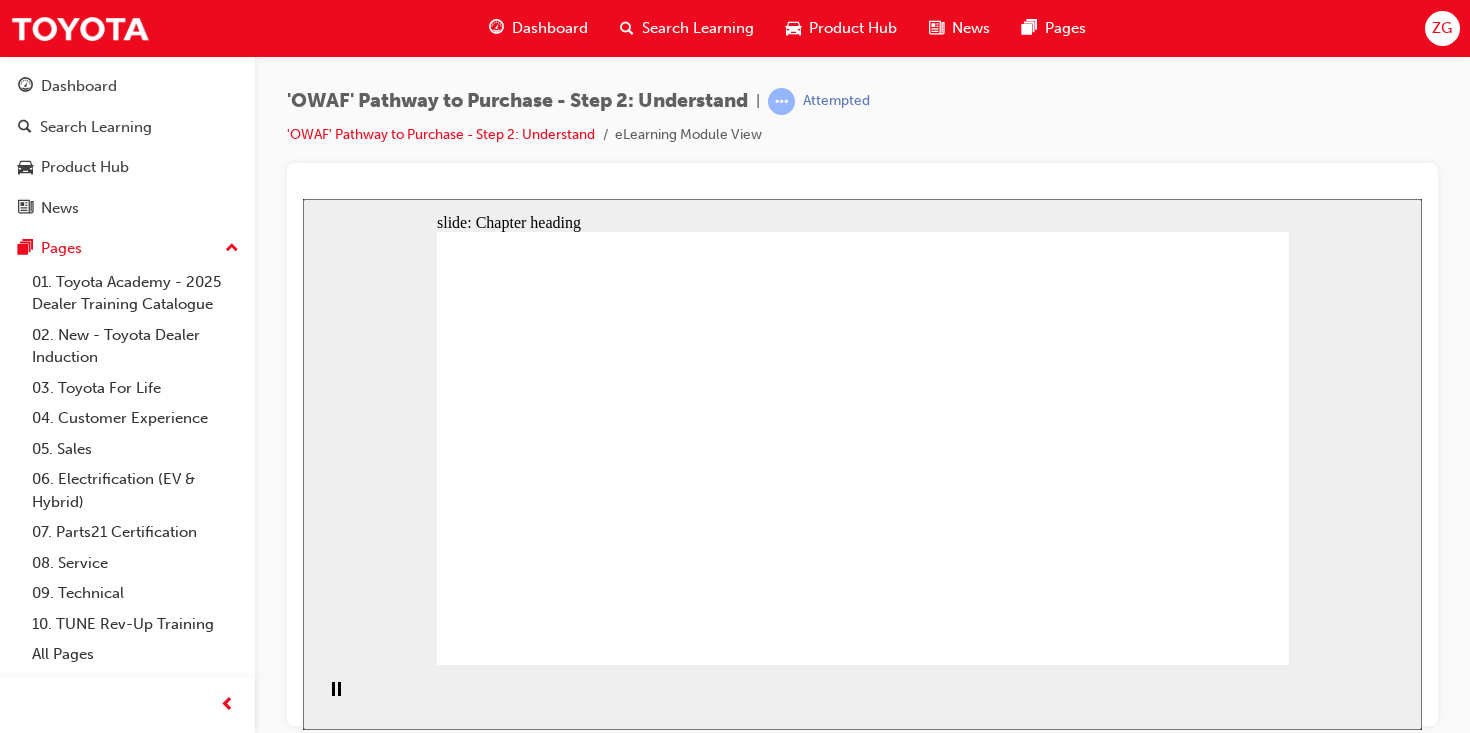 click 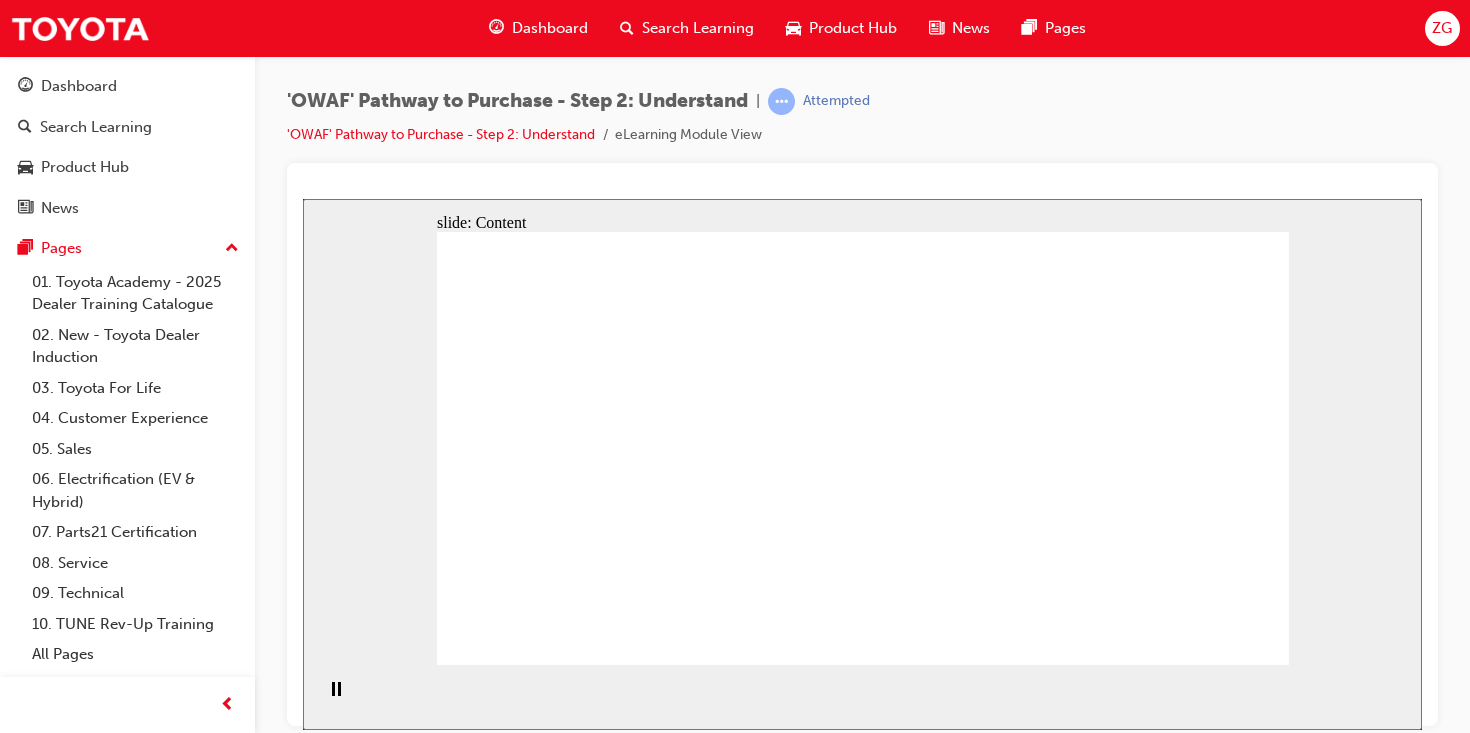 click 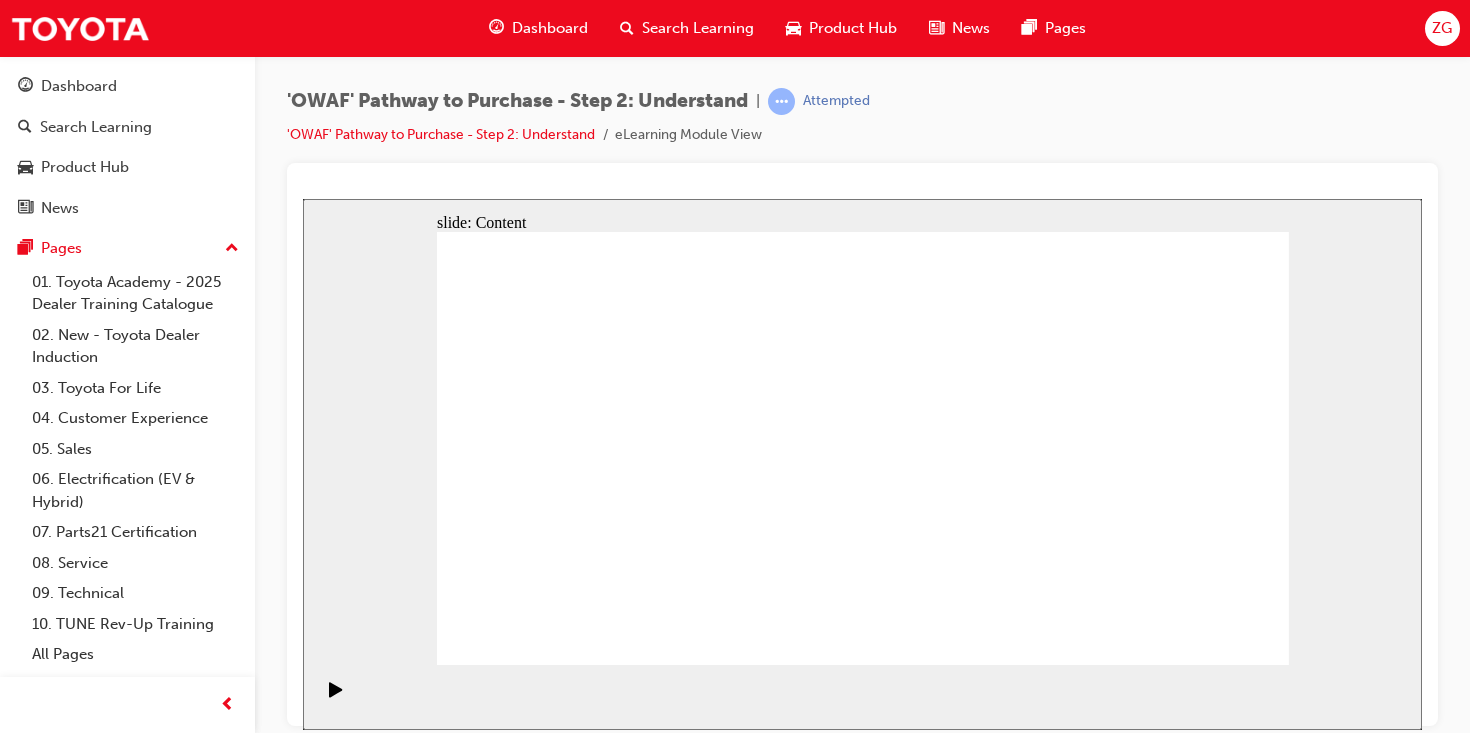 click 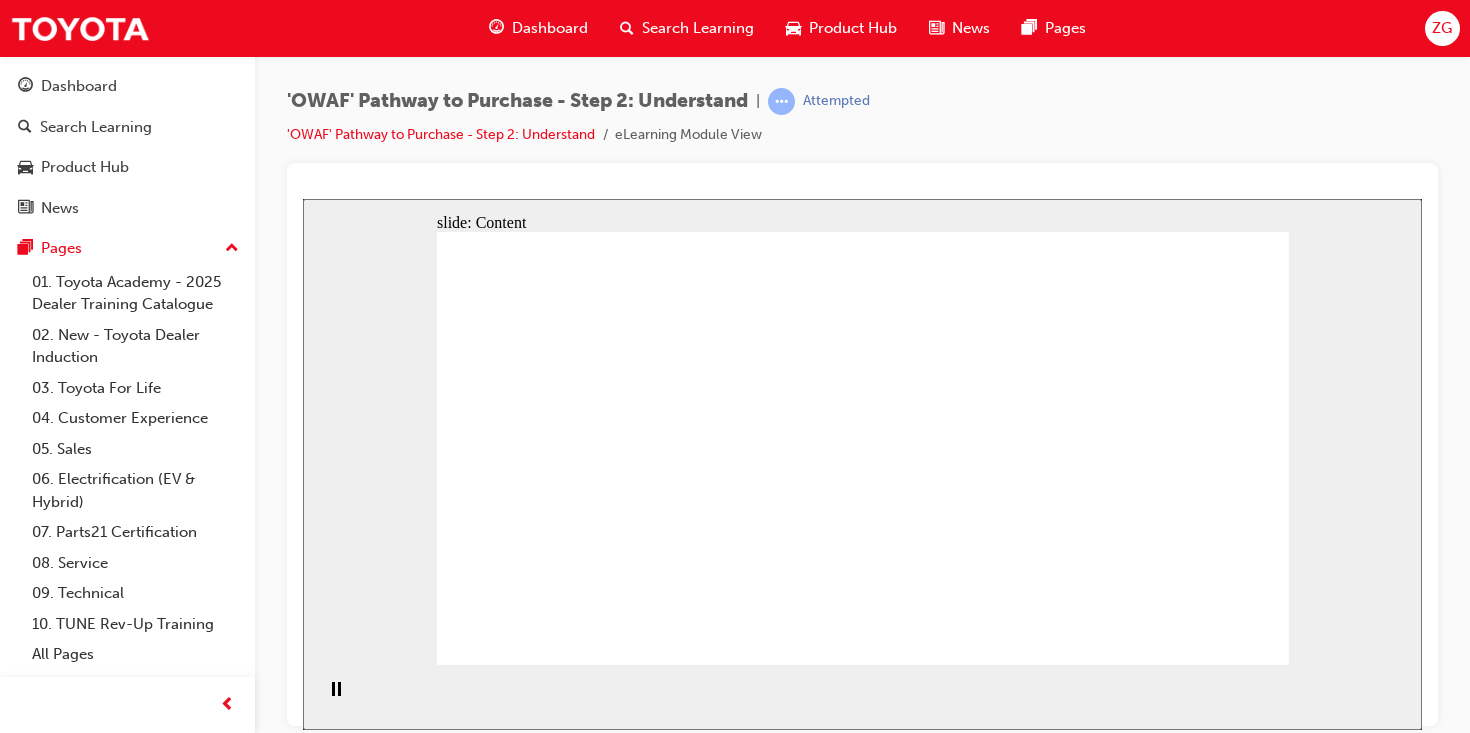 click 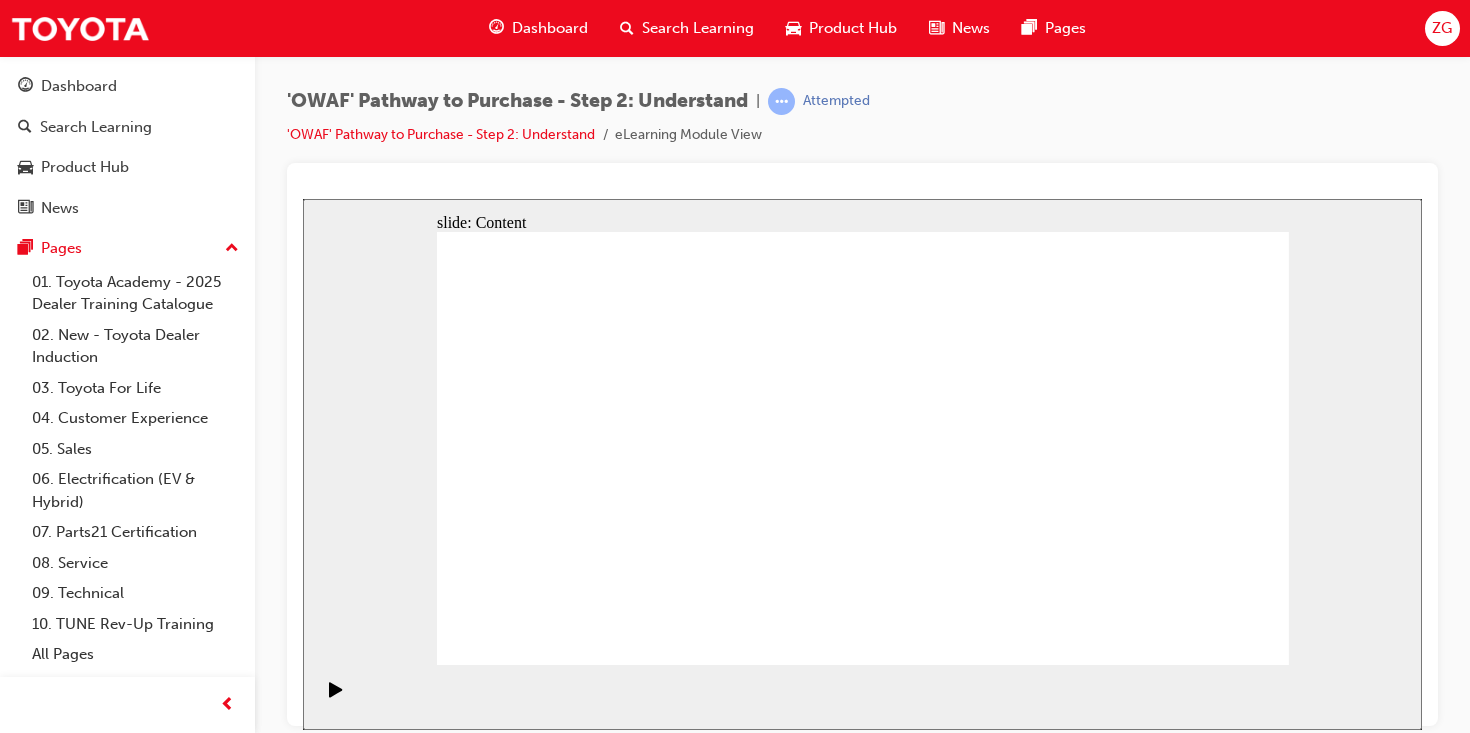 click 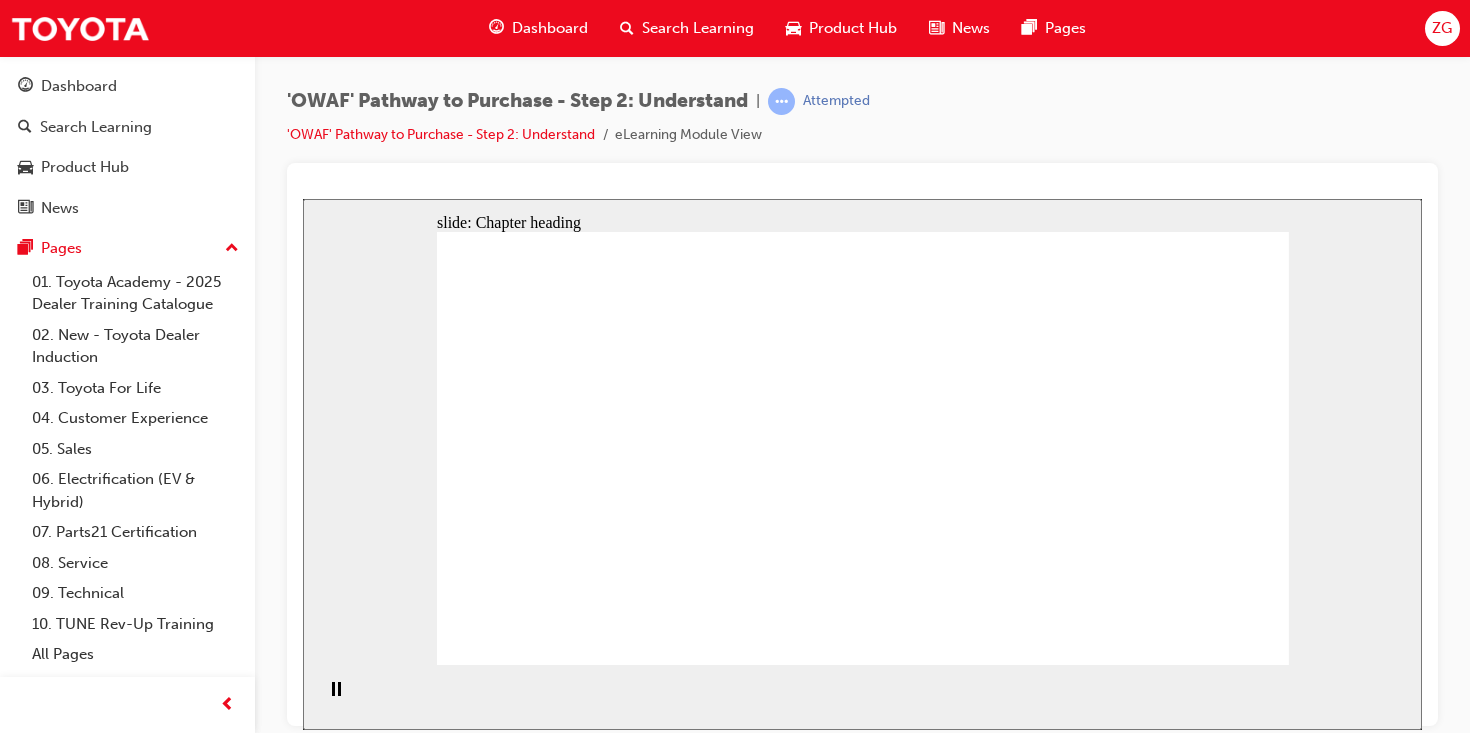 click 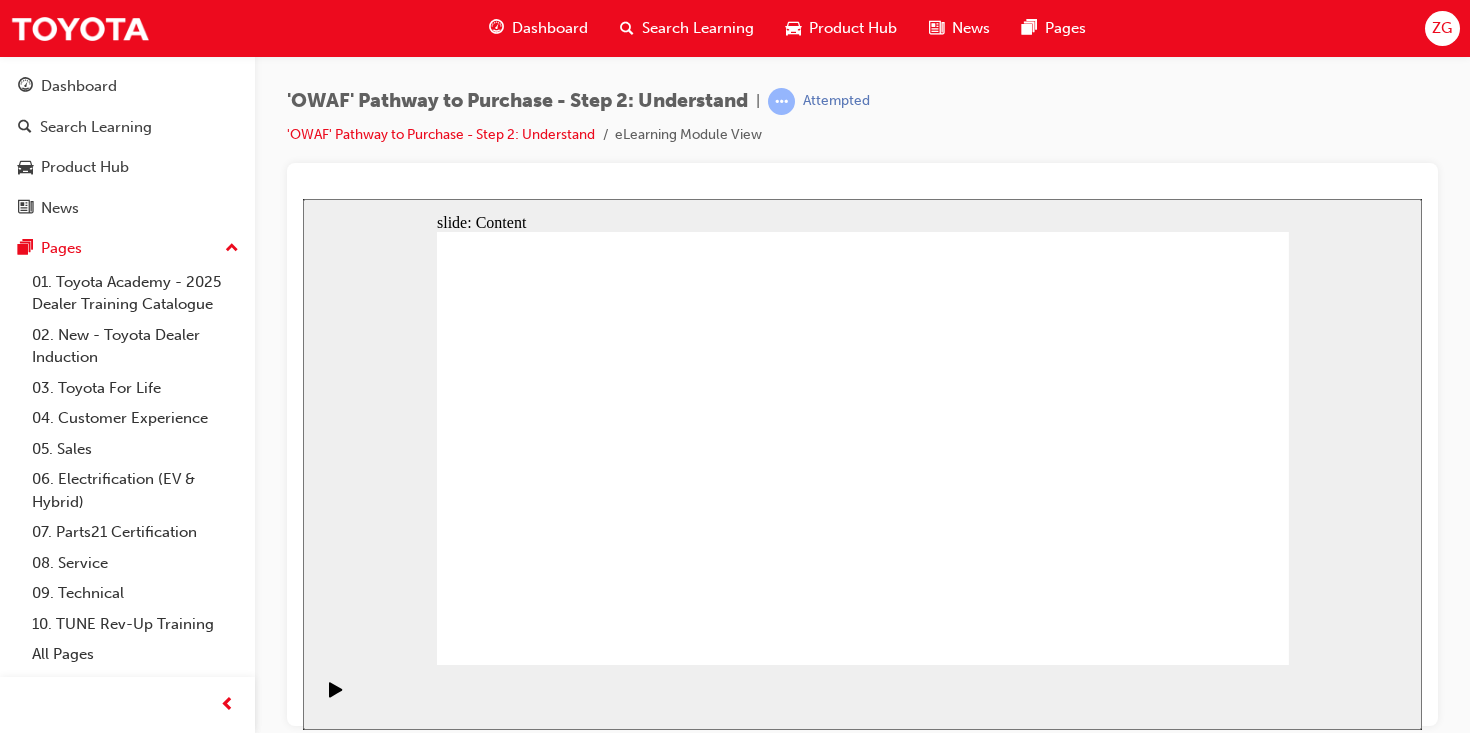 click 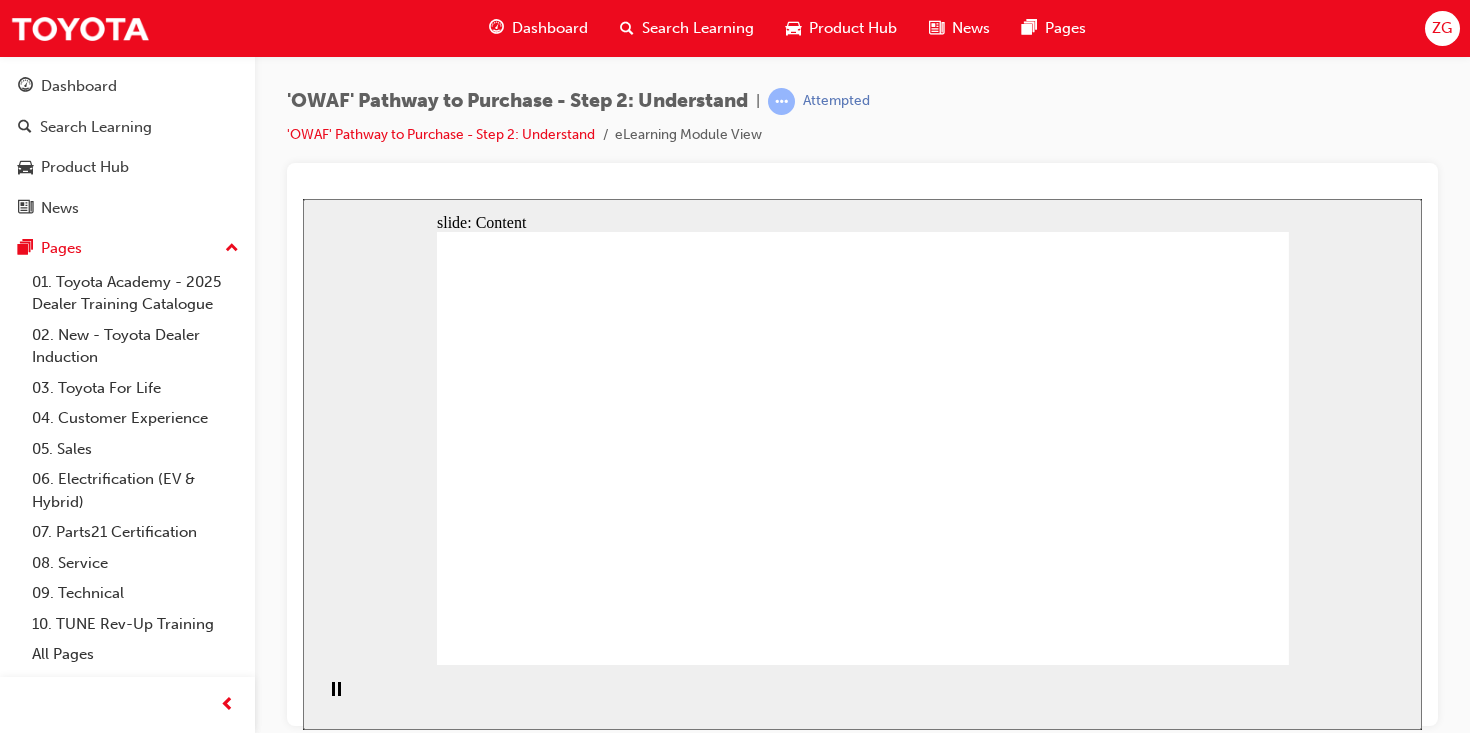 drag, startPoint x: 574, startPoint y: 364, endPoint x: 618, endPoint y: 393, distance: 52.69725 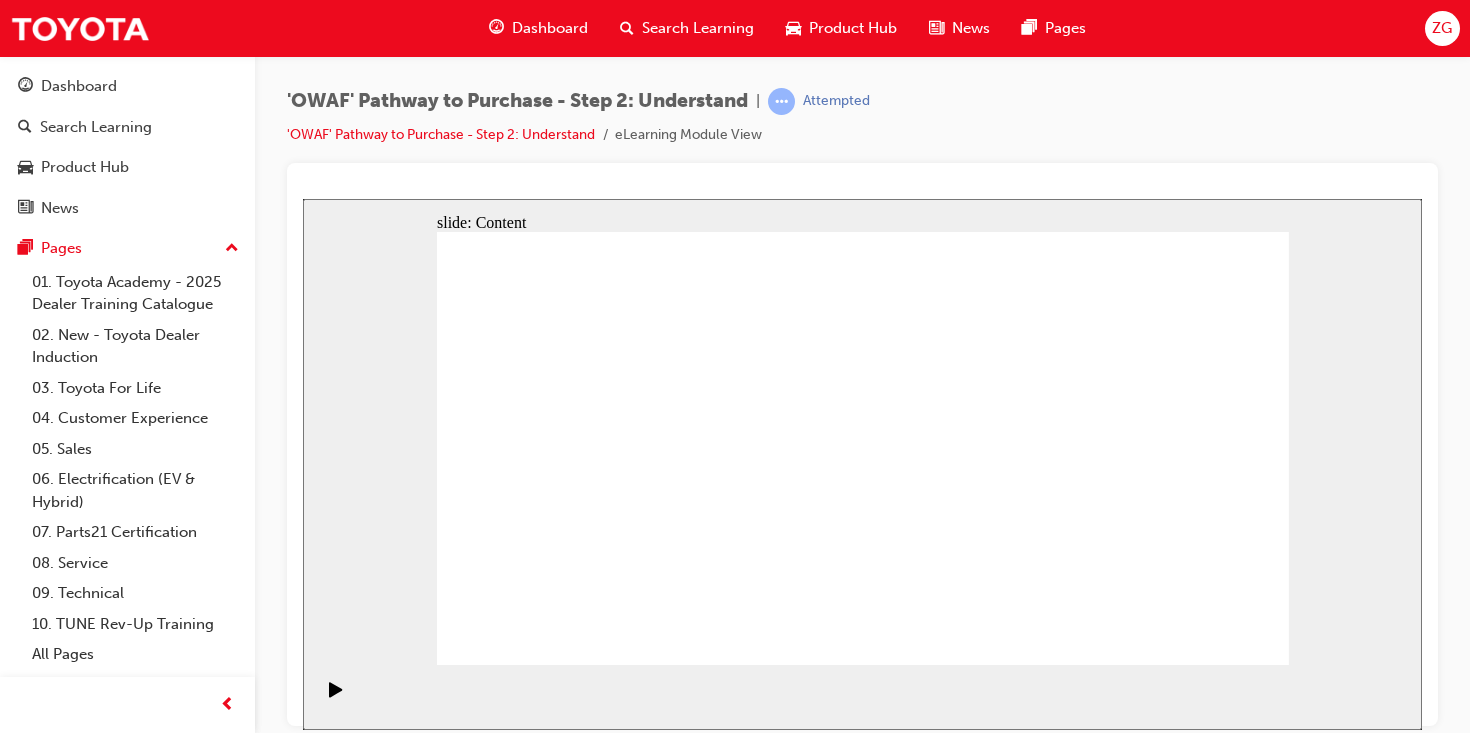 click 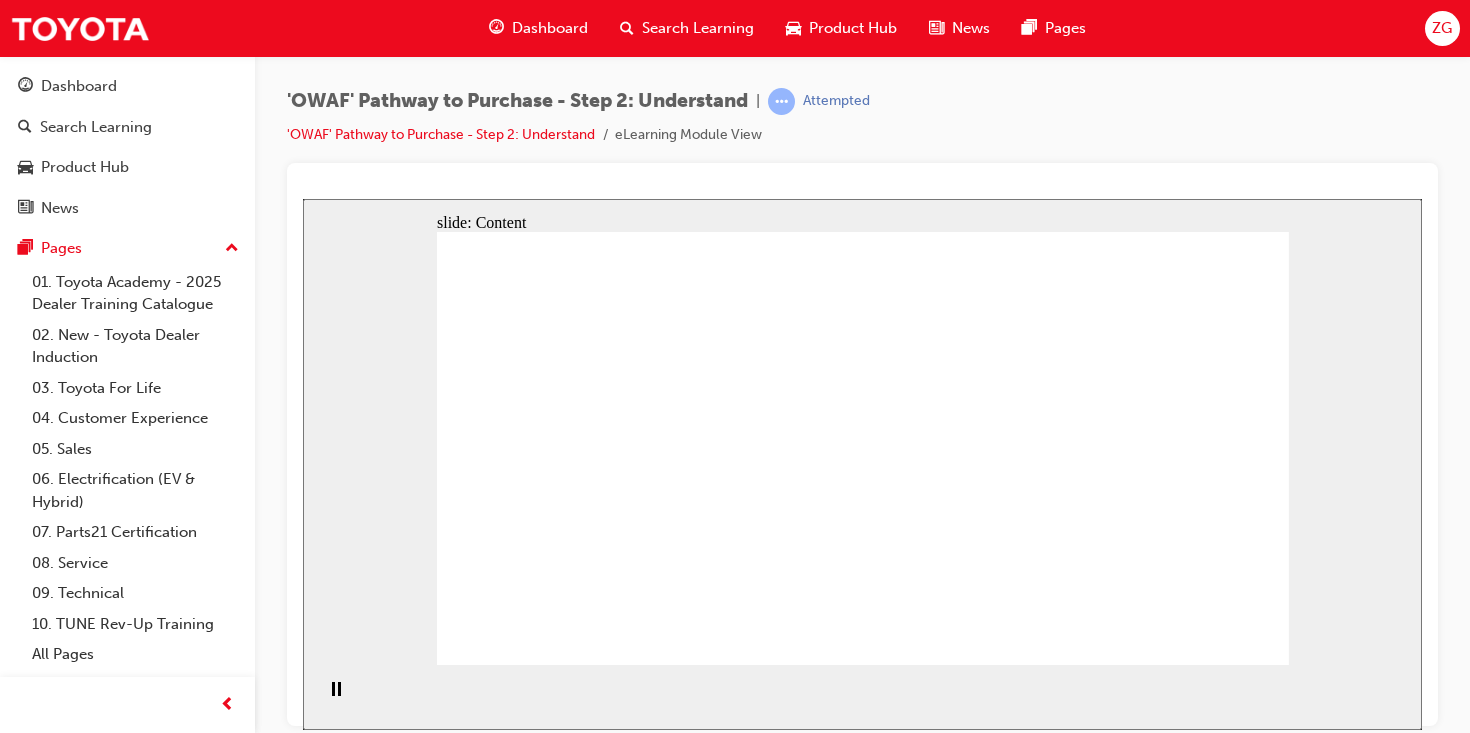 click 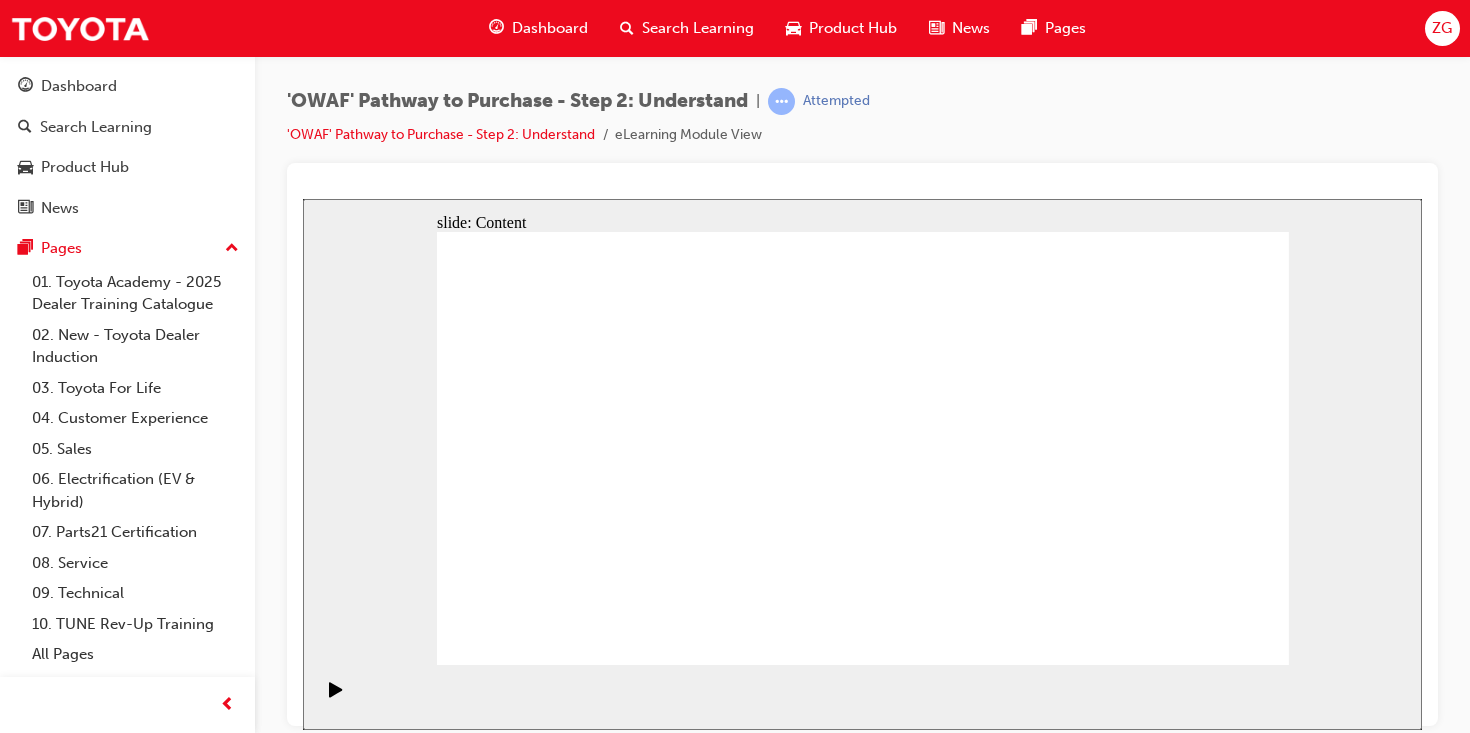 click 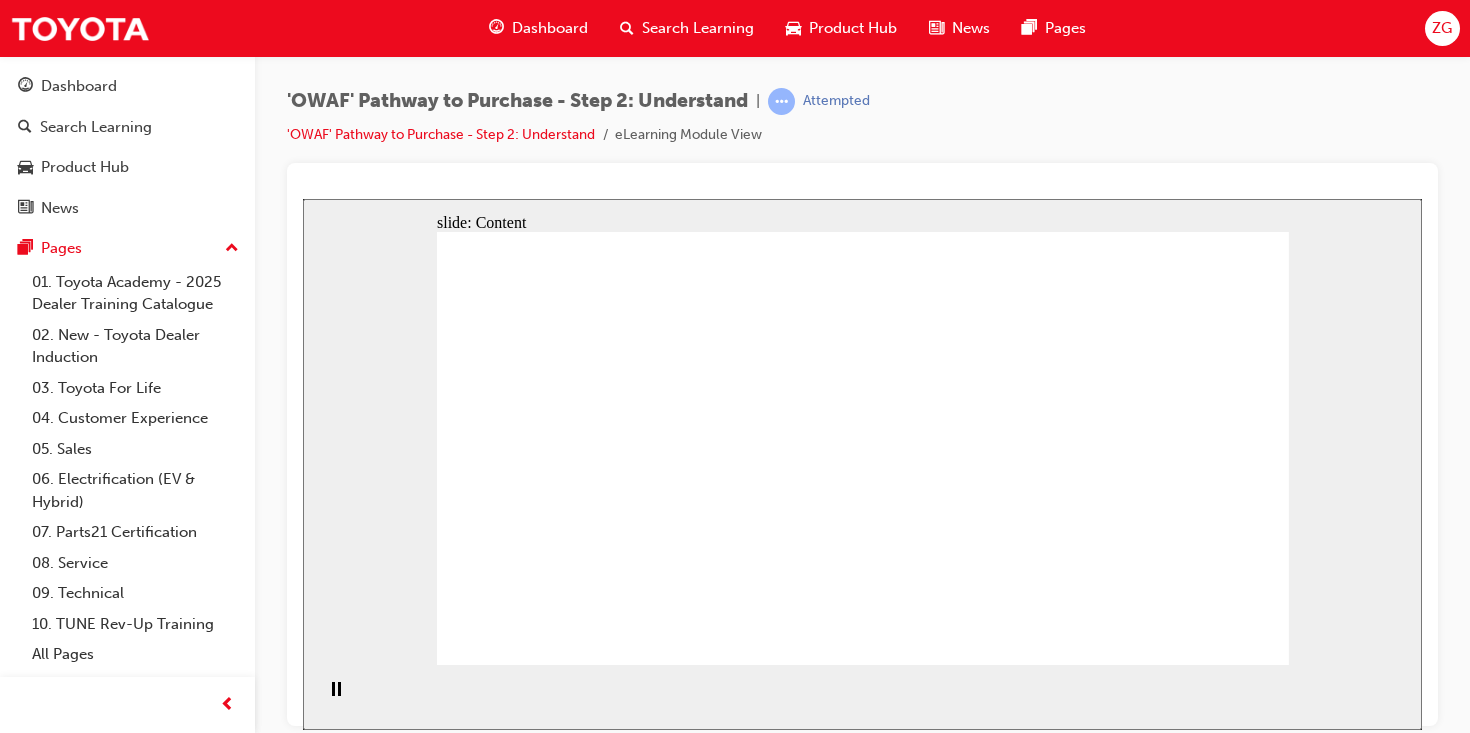 click 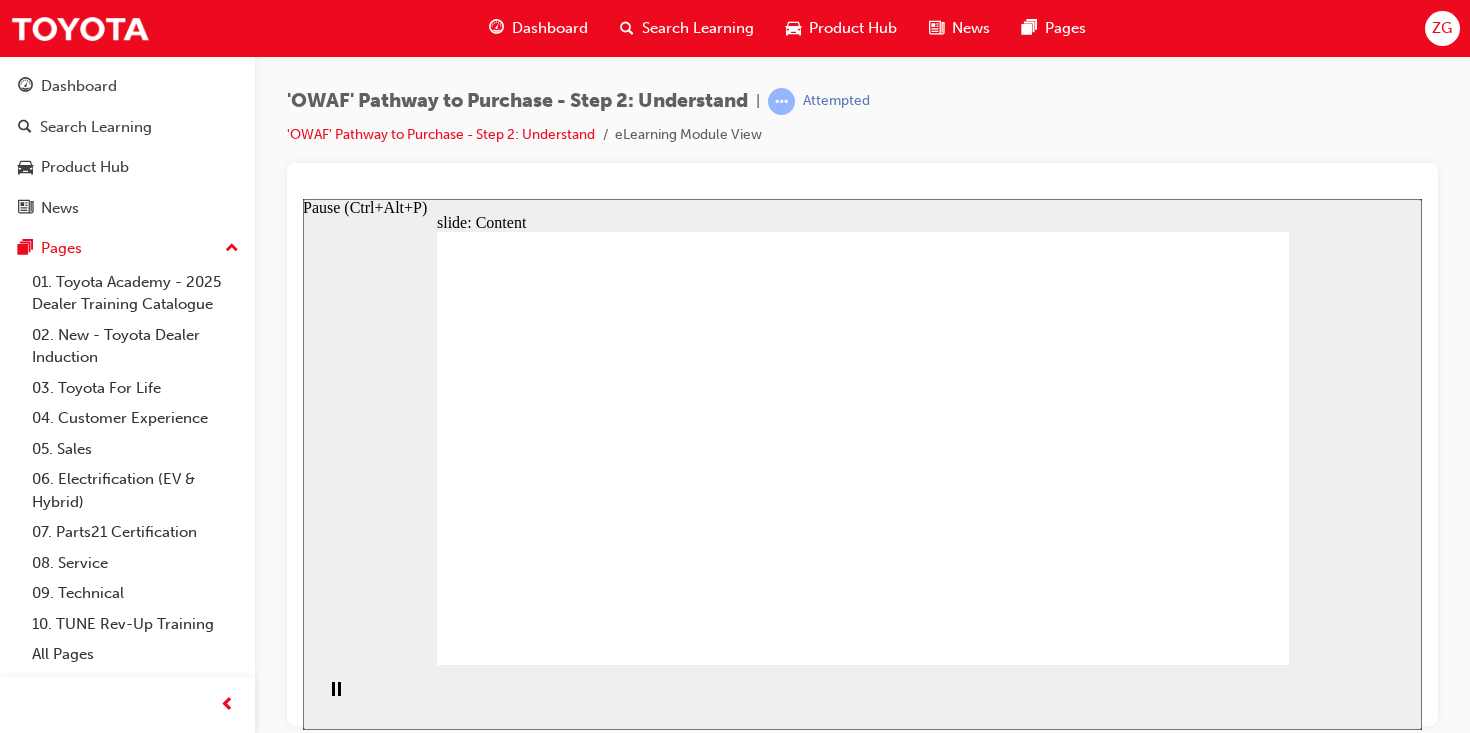 click 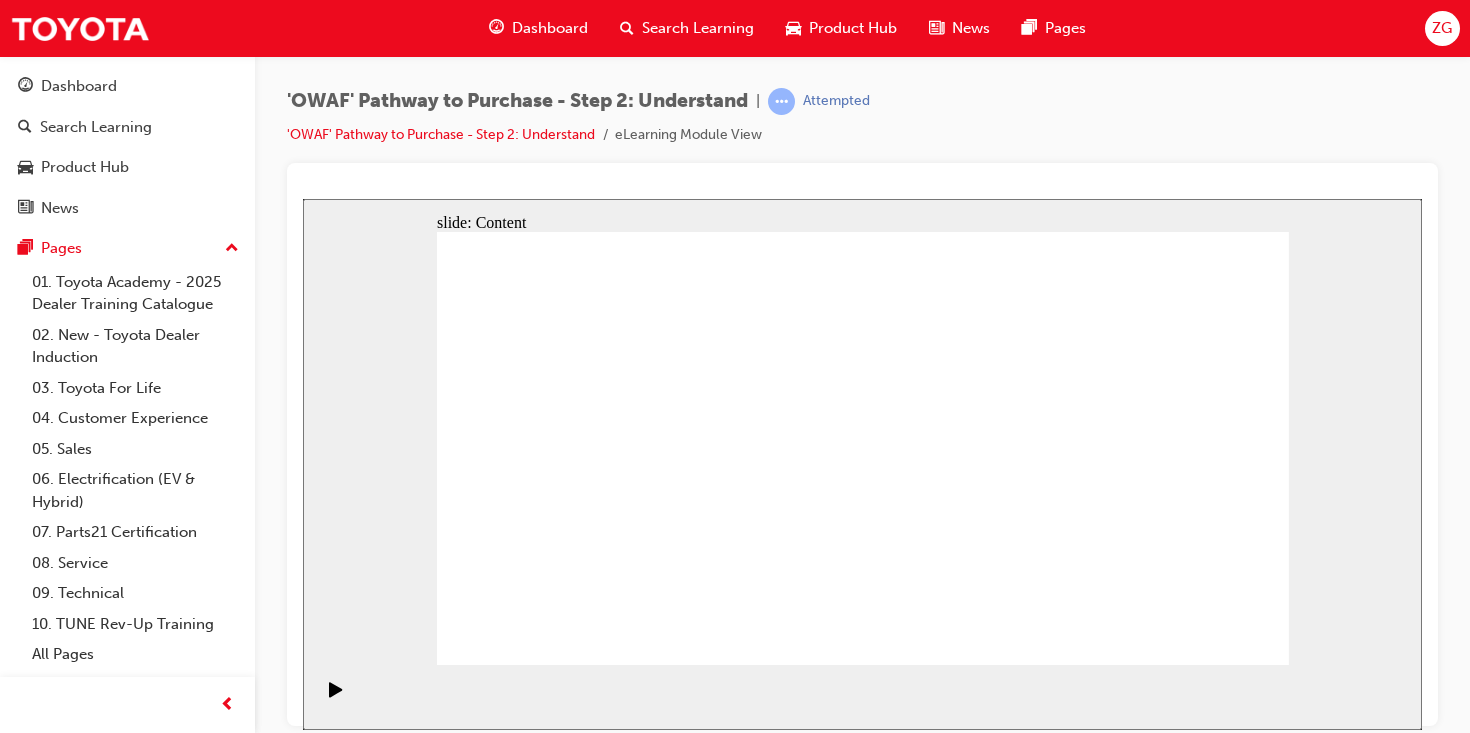 click 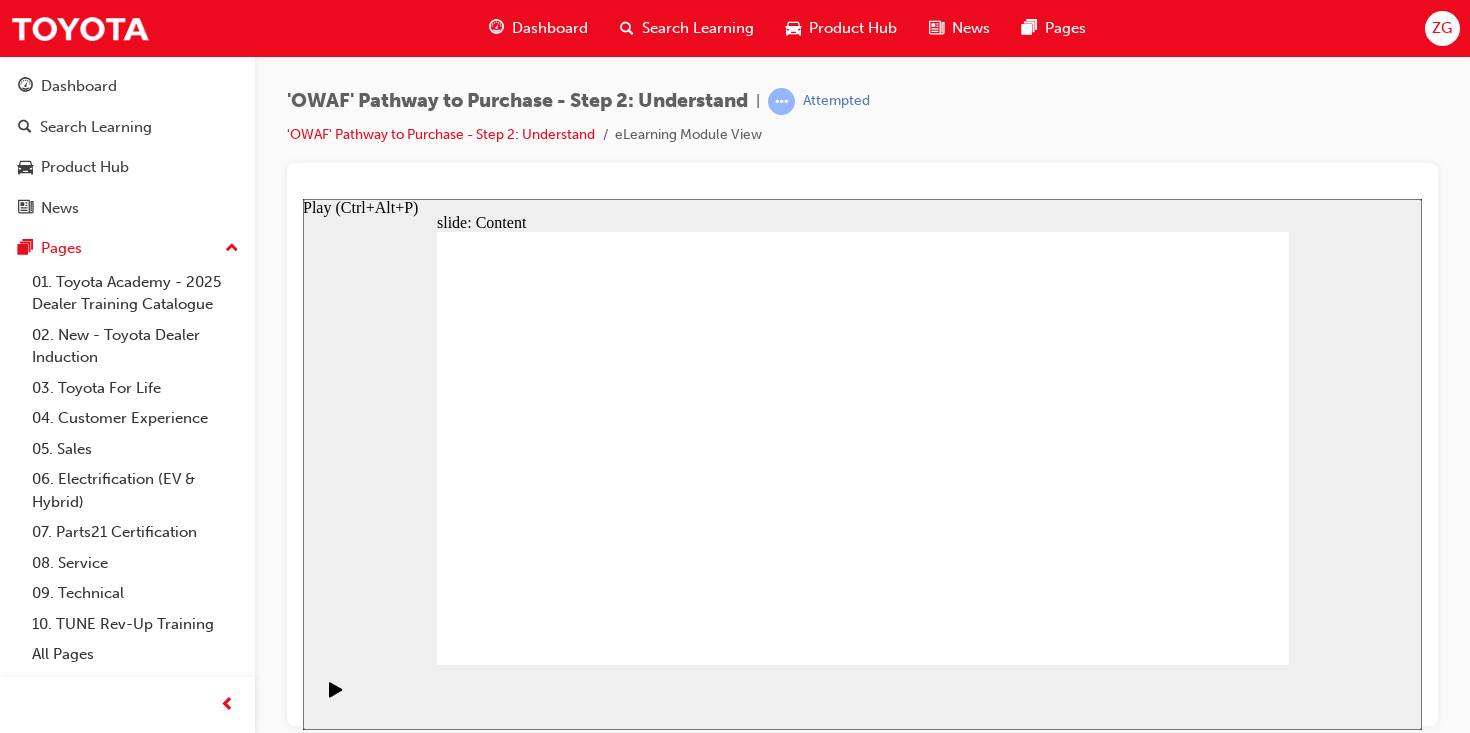 click 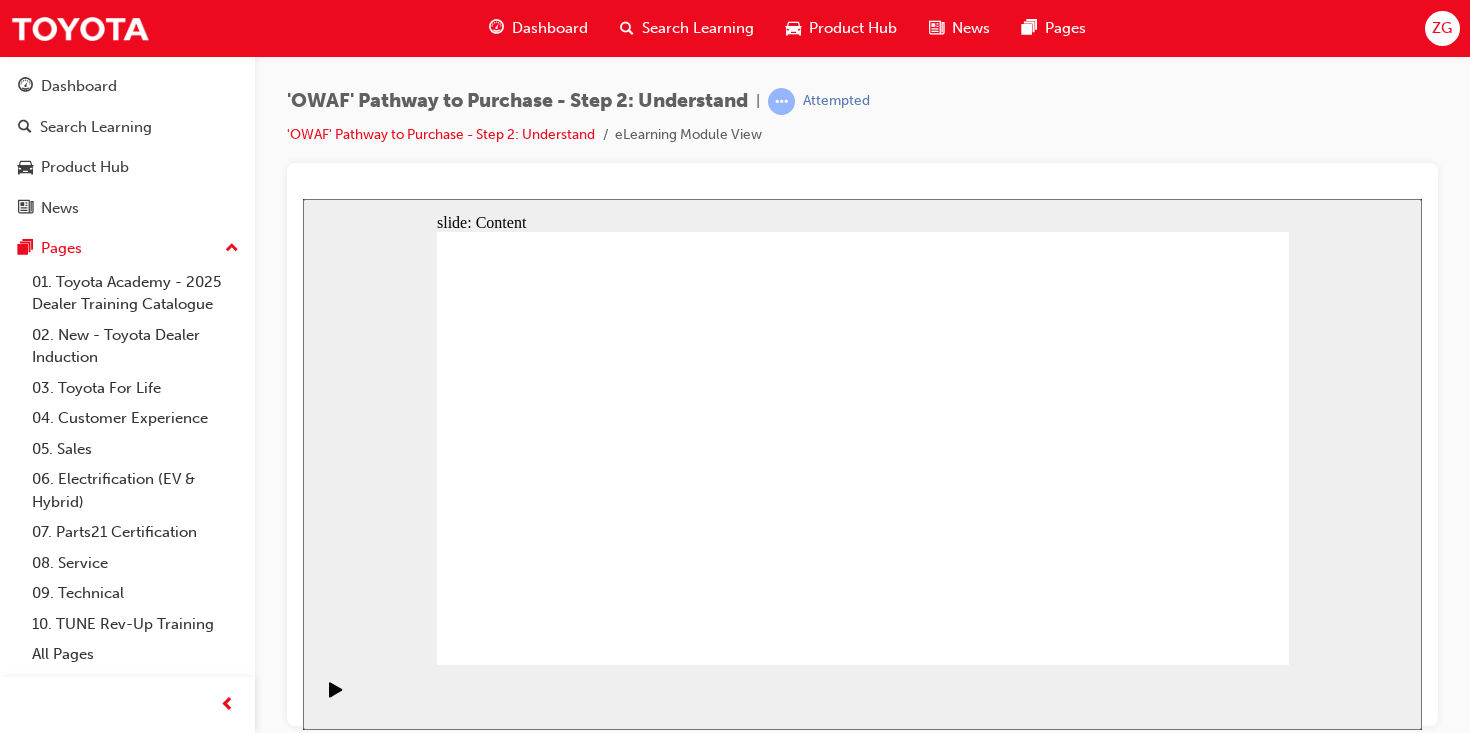 click 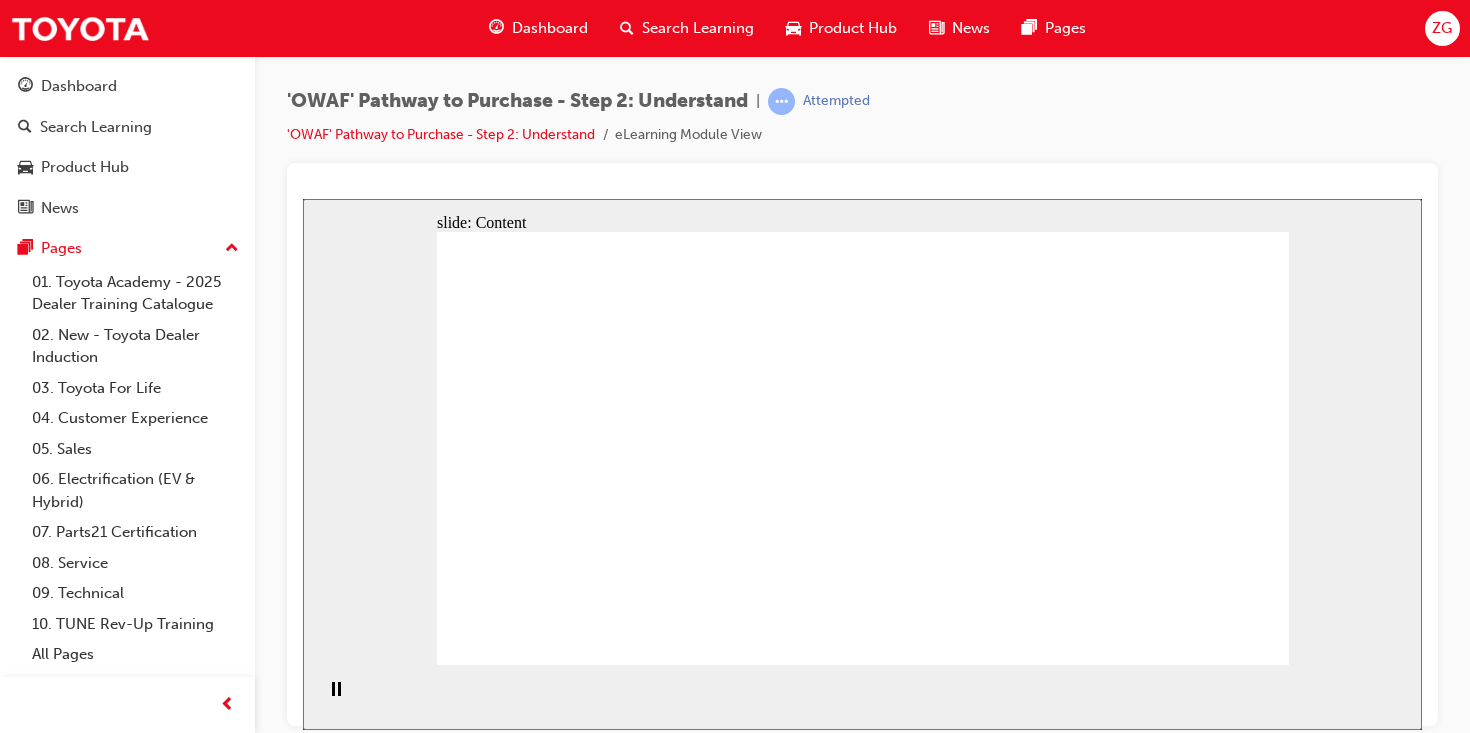 click 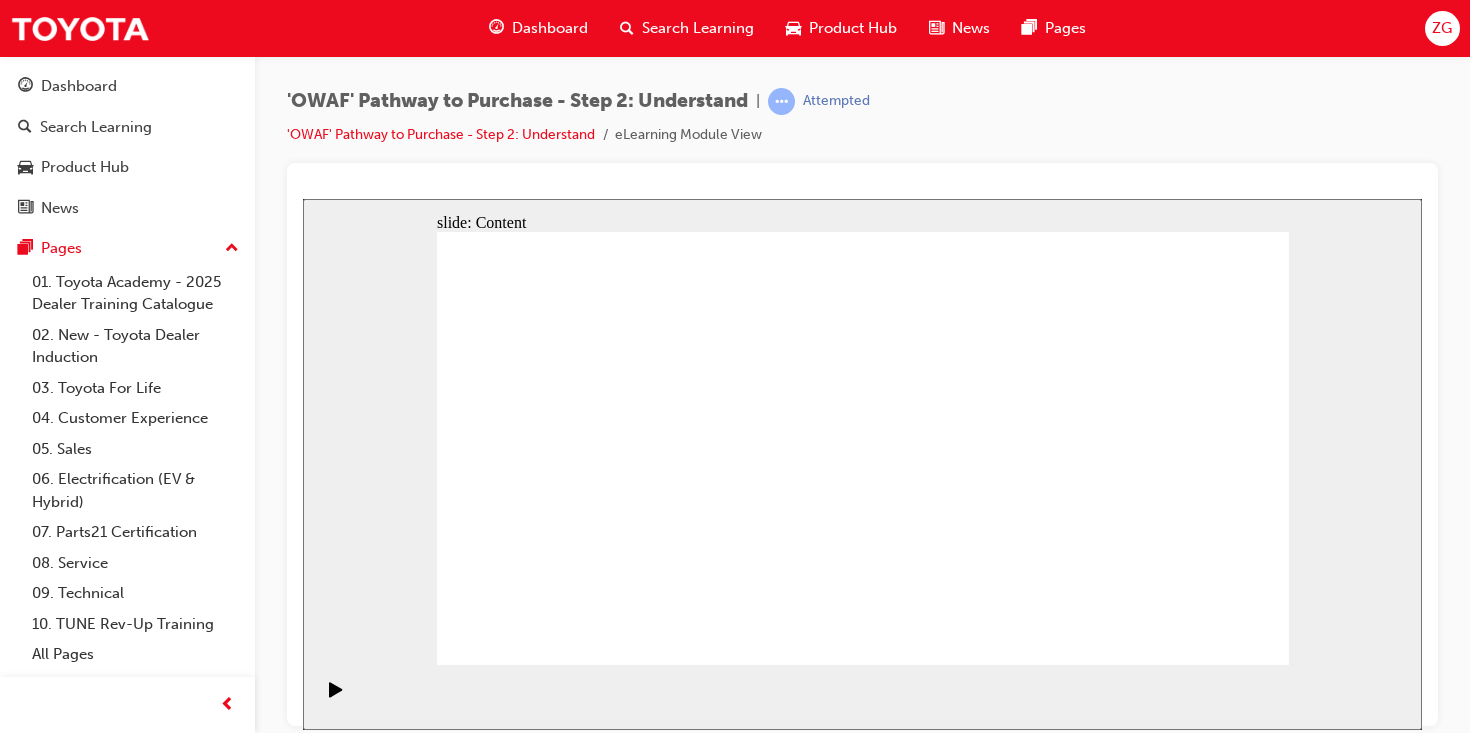 click 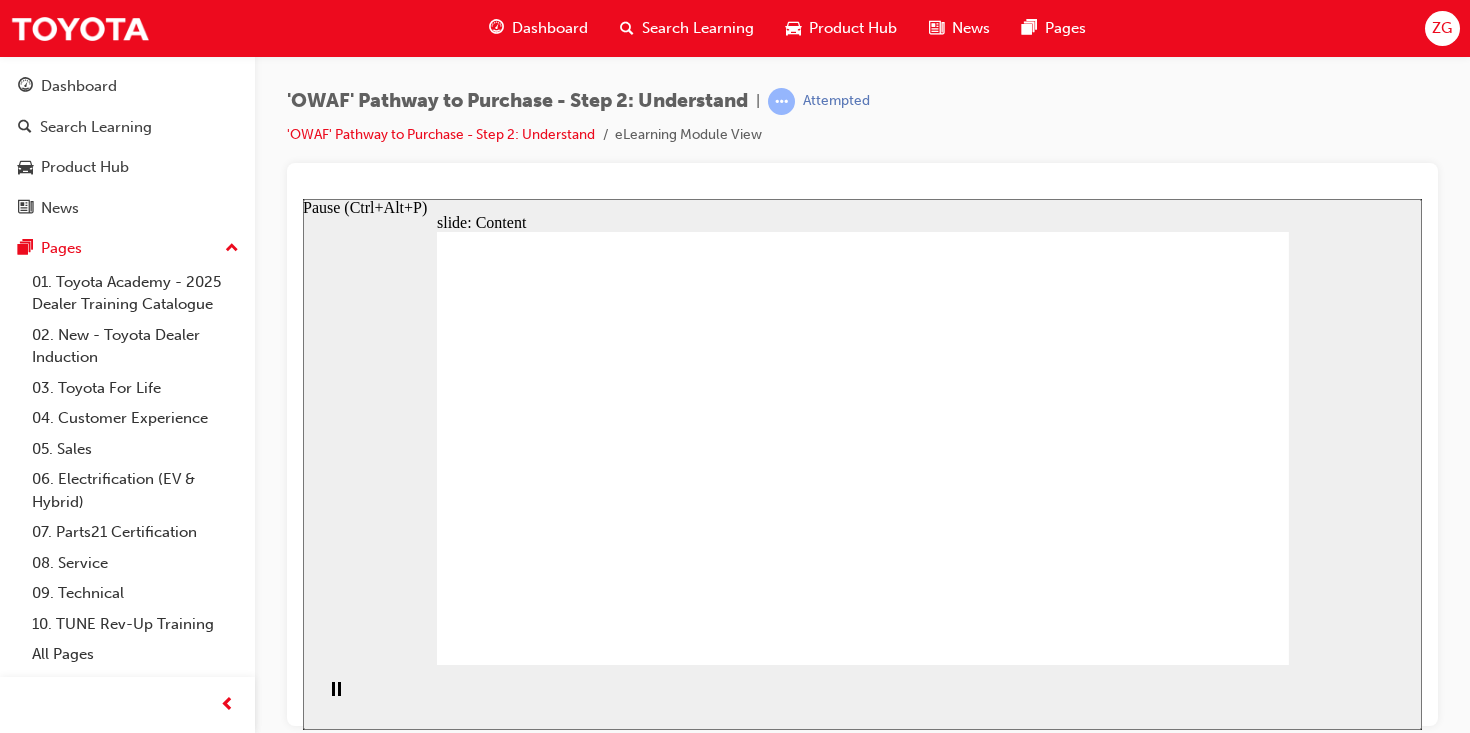 click 